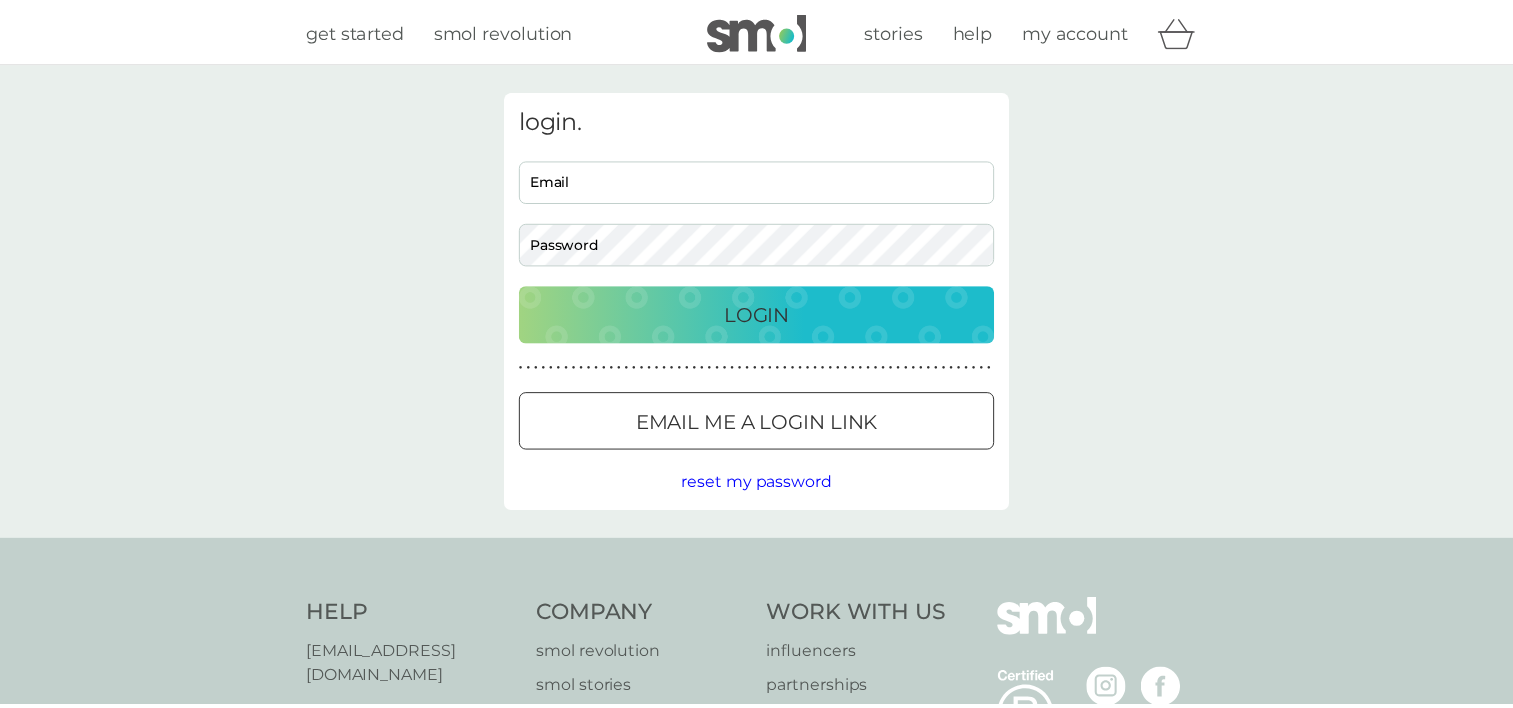 scroll, scrollTop: 0, scrollLeft: 0, axis: both 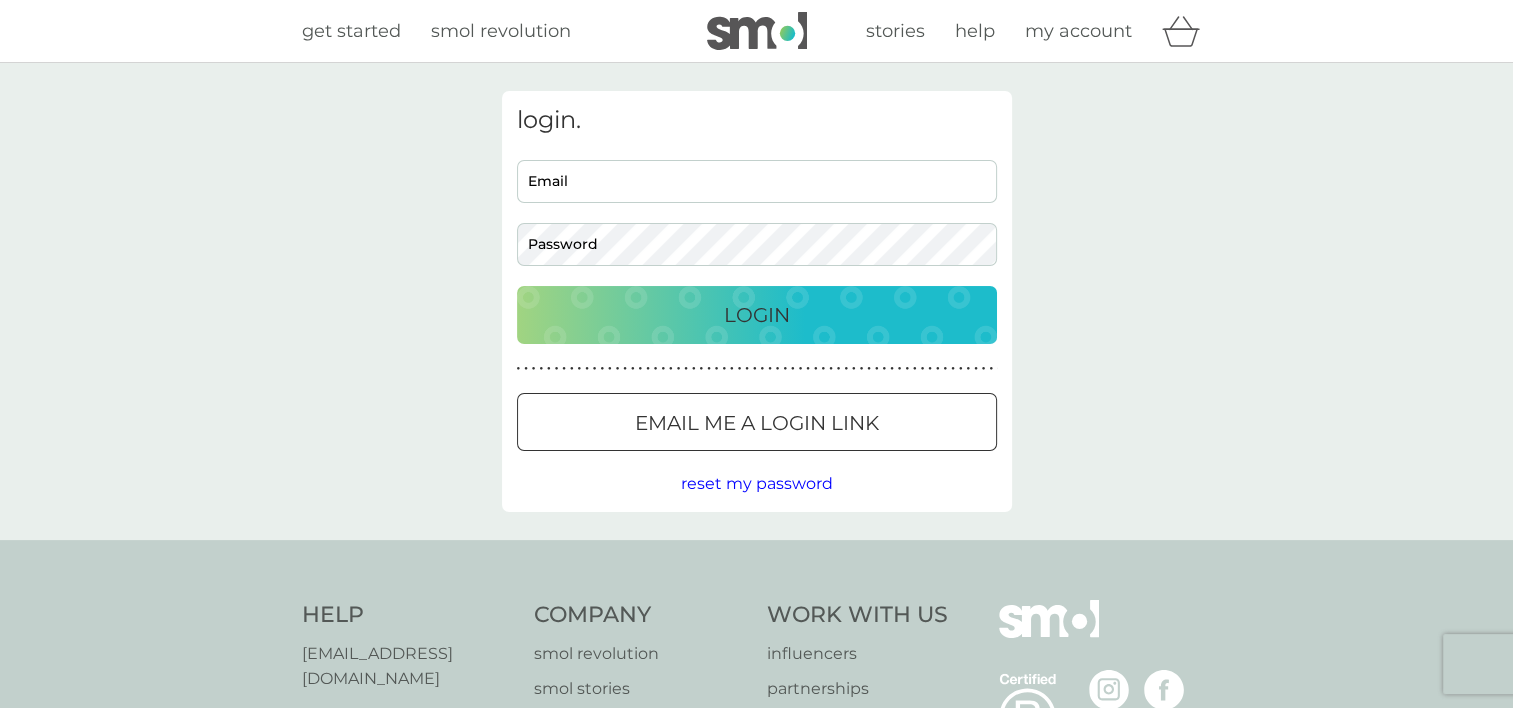 type on "[EMAIL_ADDRESS][DOMAIN_NAME]" 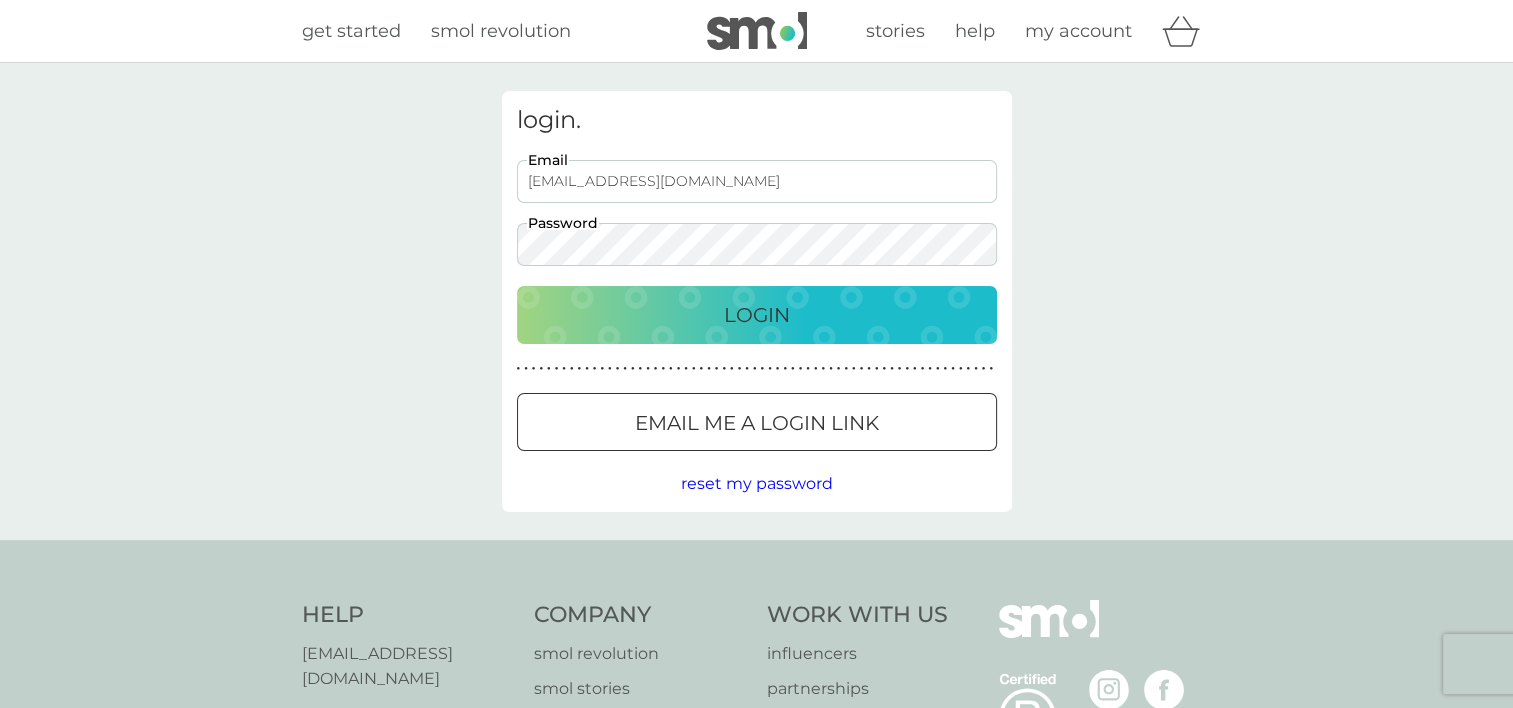 click on "Login" at bounding box center (757, 315) 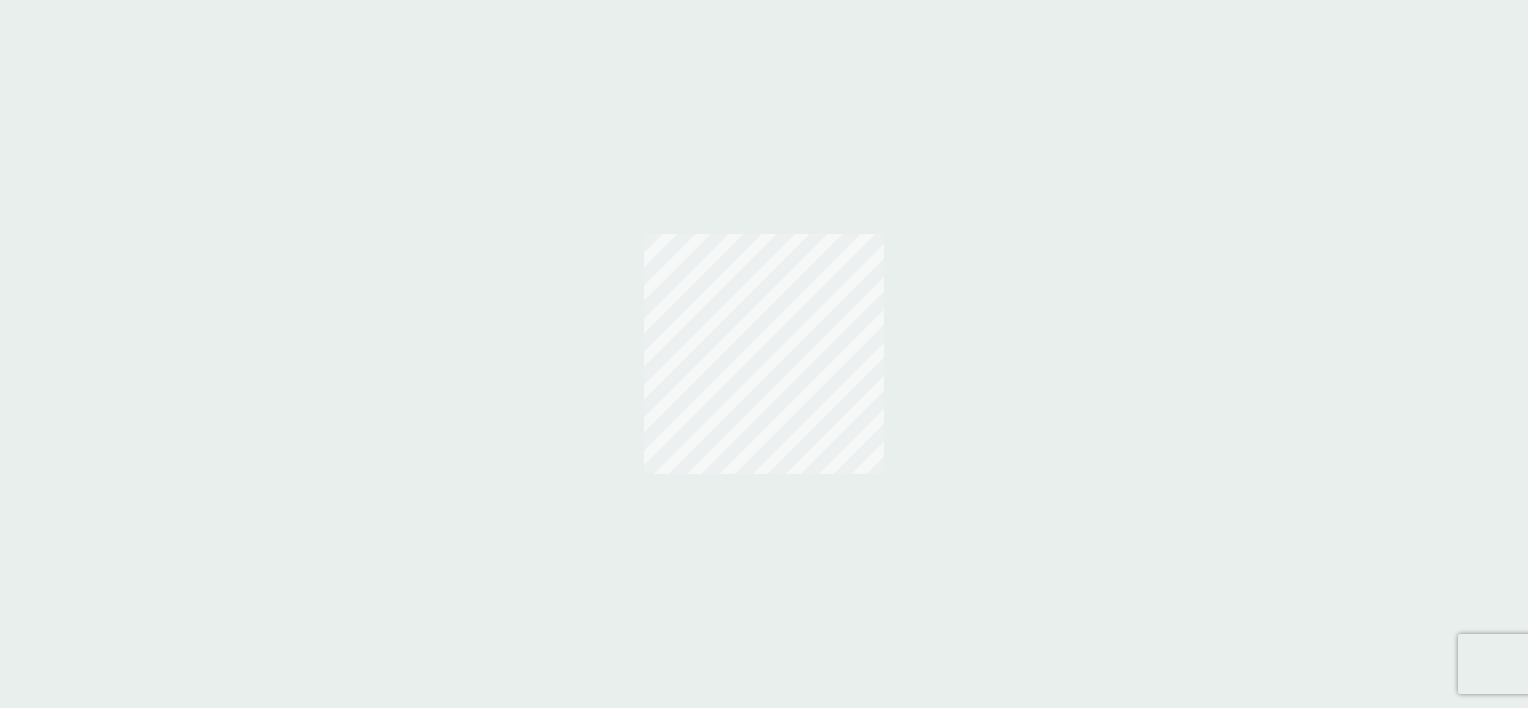 scroll, scrollTop: 0, scrollLeft: 0, axis: both 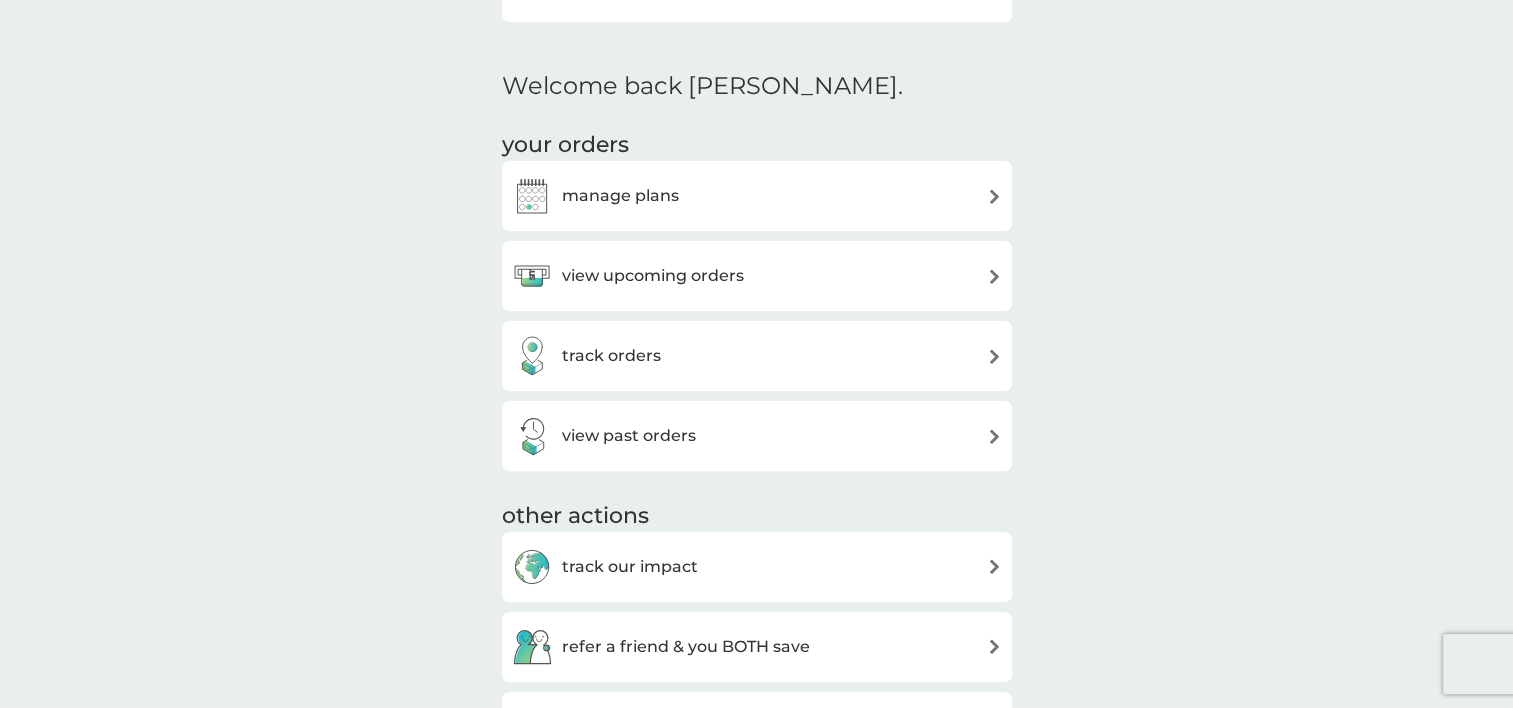 click at bounding box center (994, 276) 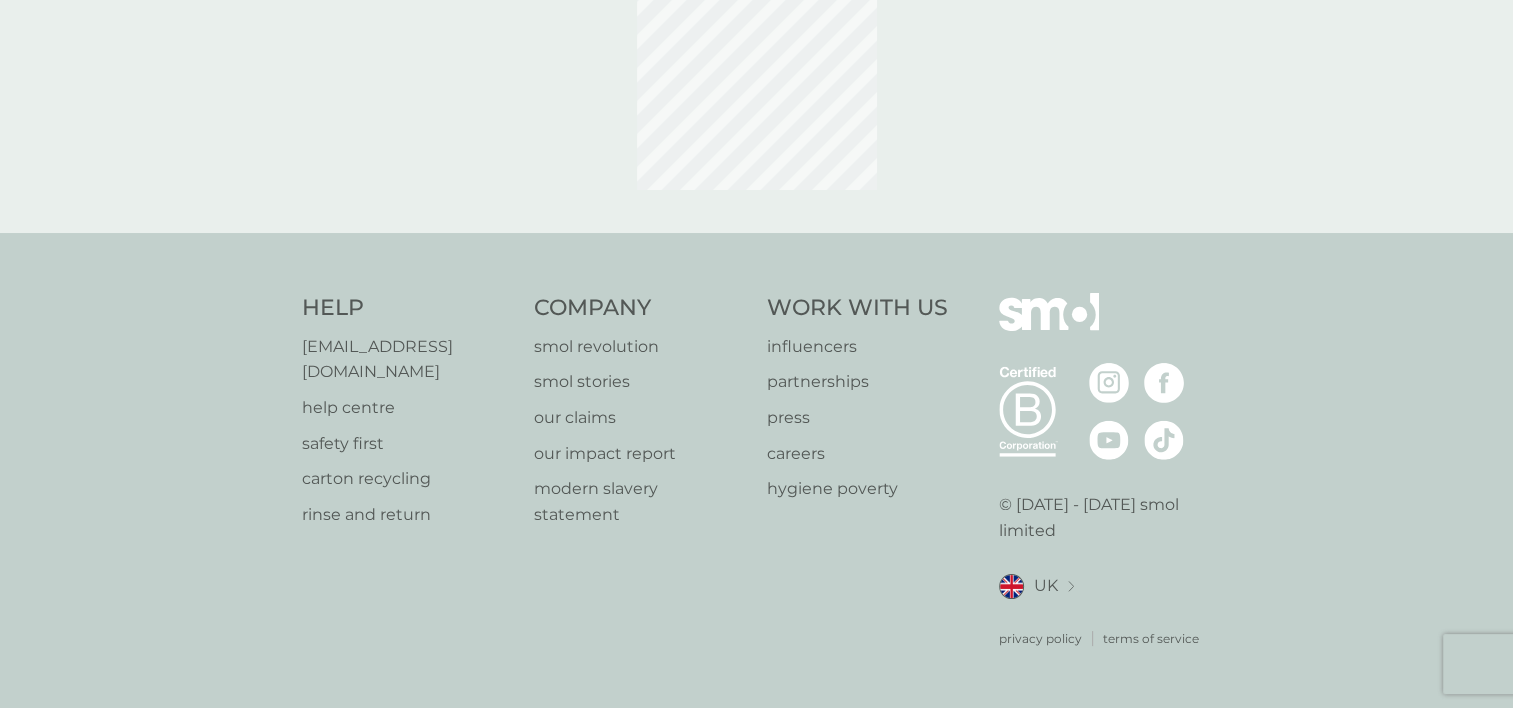 scroll, scrollTop: 0, scrollLeft: 0, axis: both 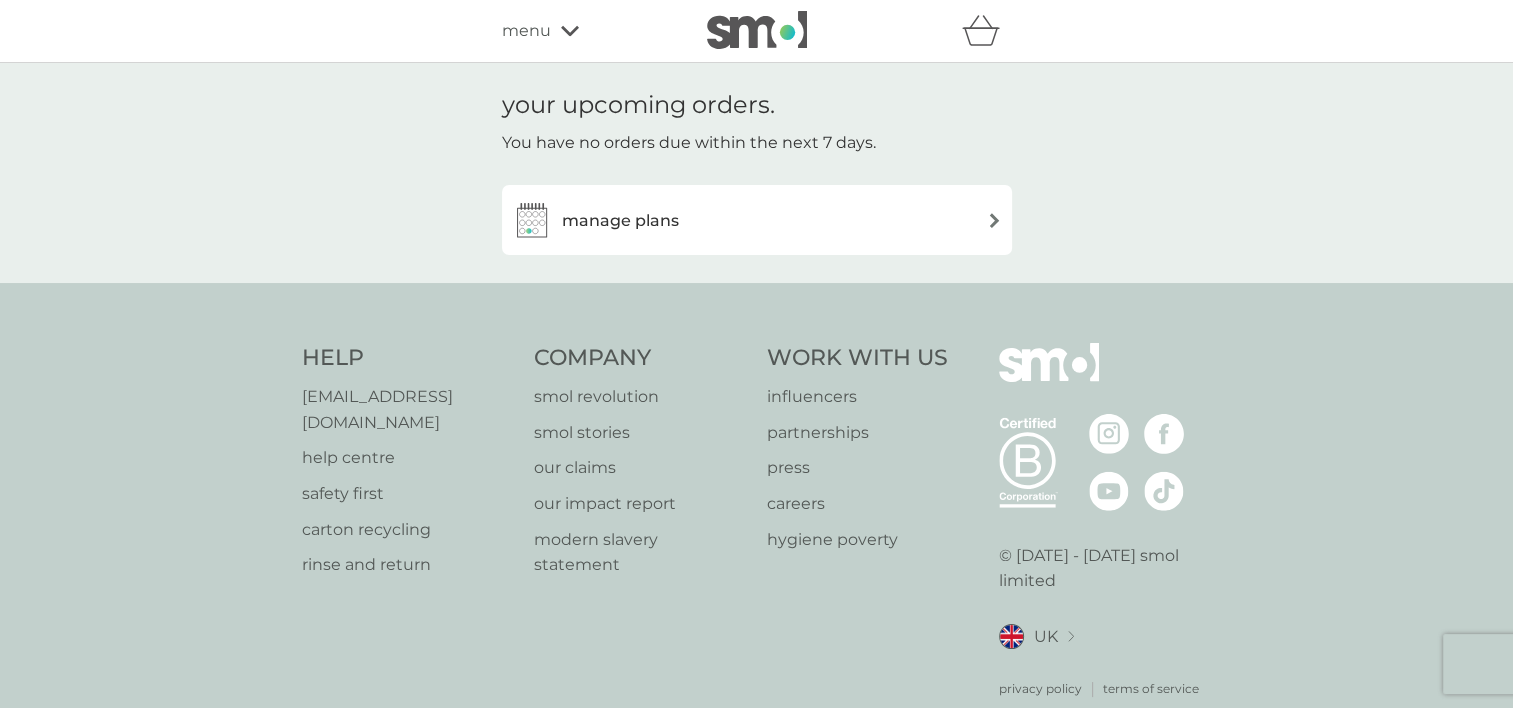 click 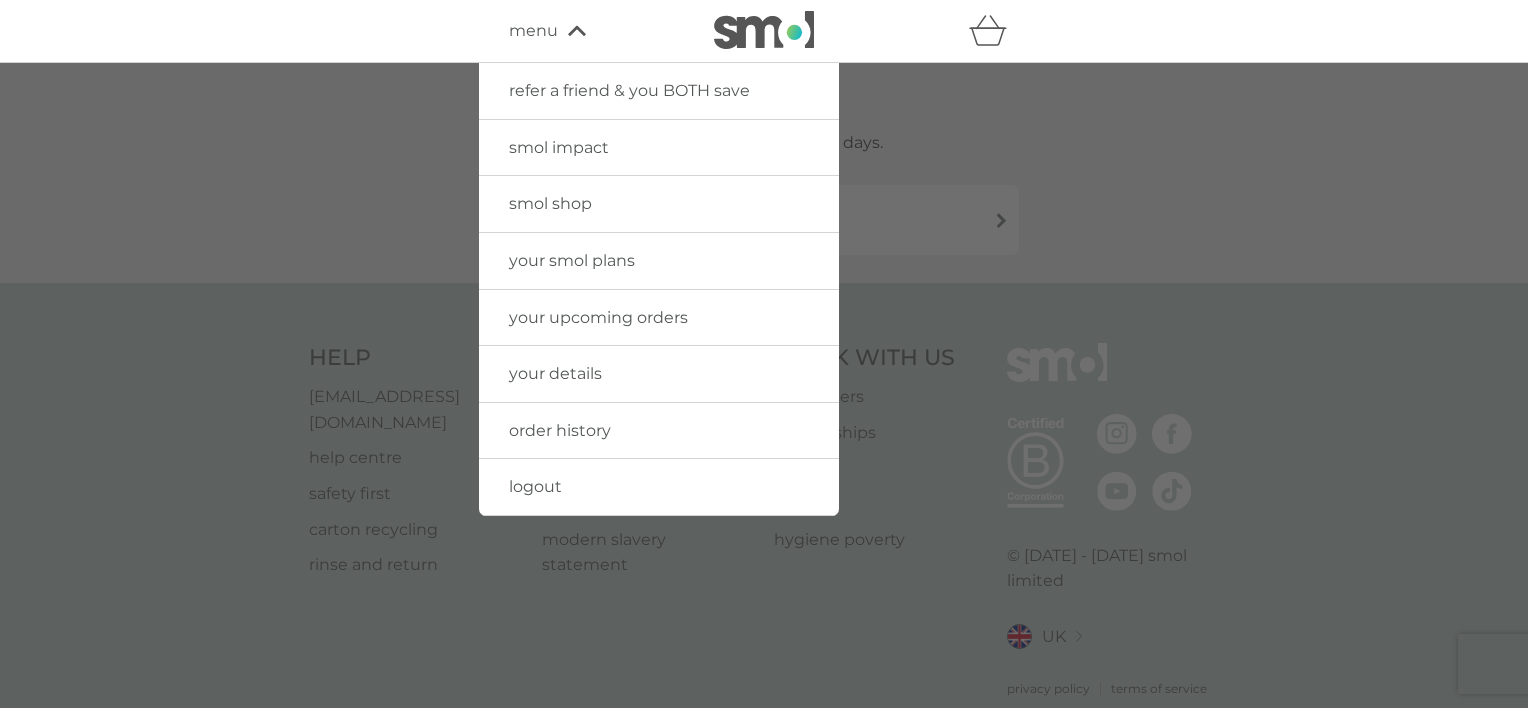 click on "your smol plans" at bounding box center (572, 260) 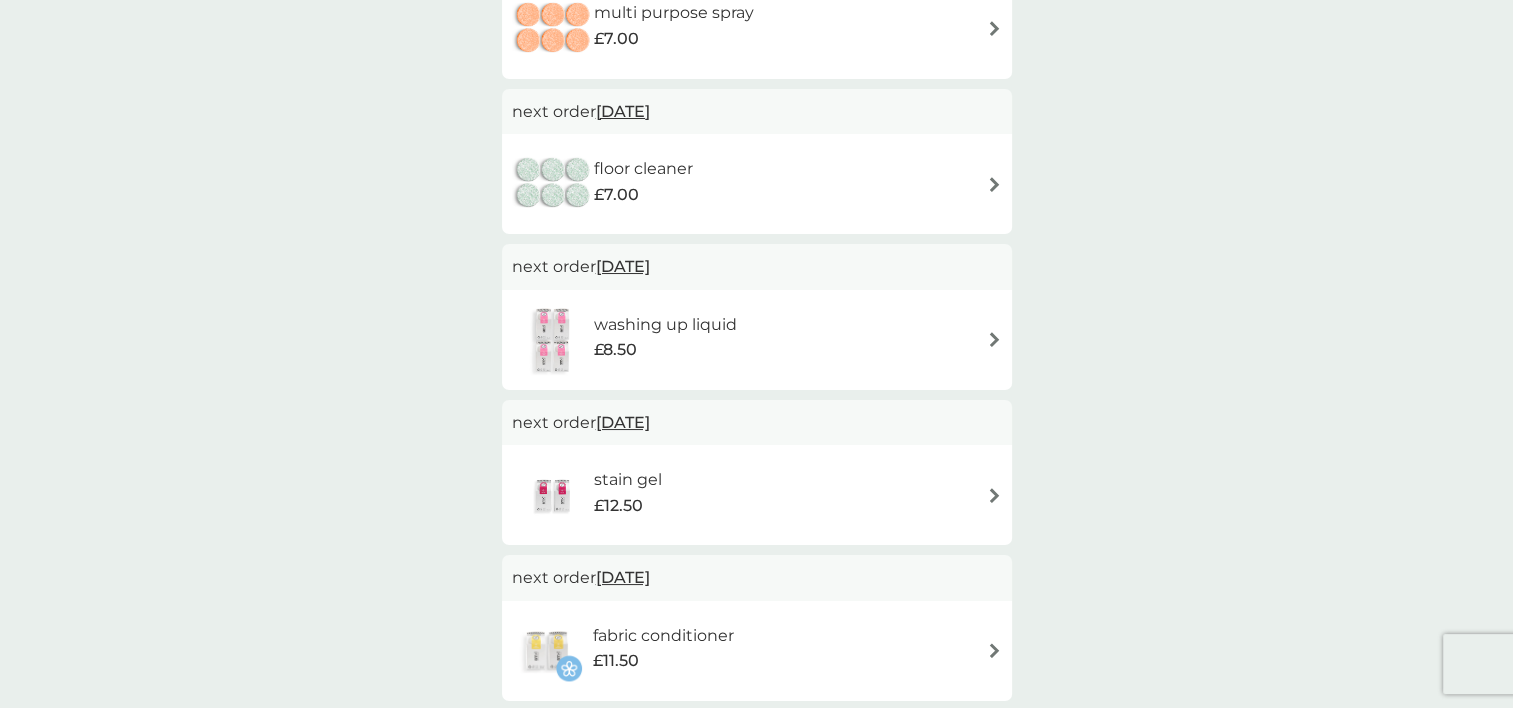 scroll, scrollTop: 970, scrollLeft: 0, axis: vertical 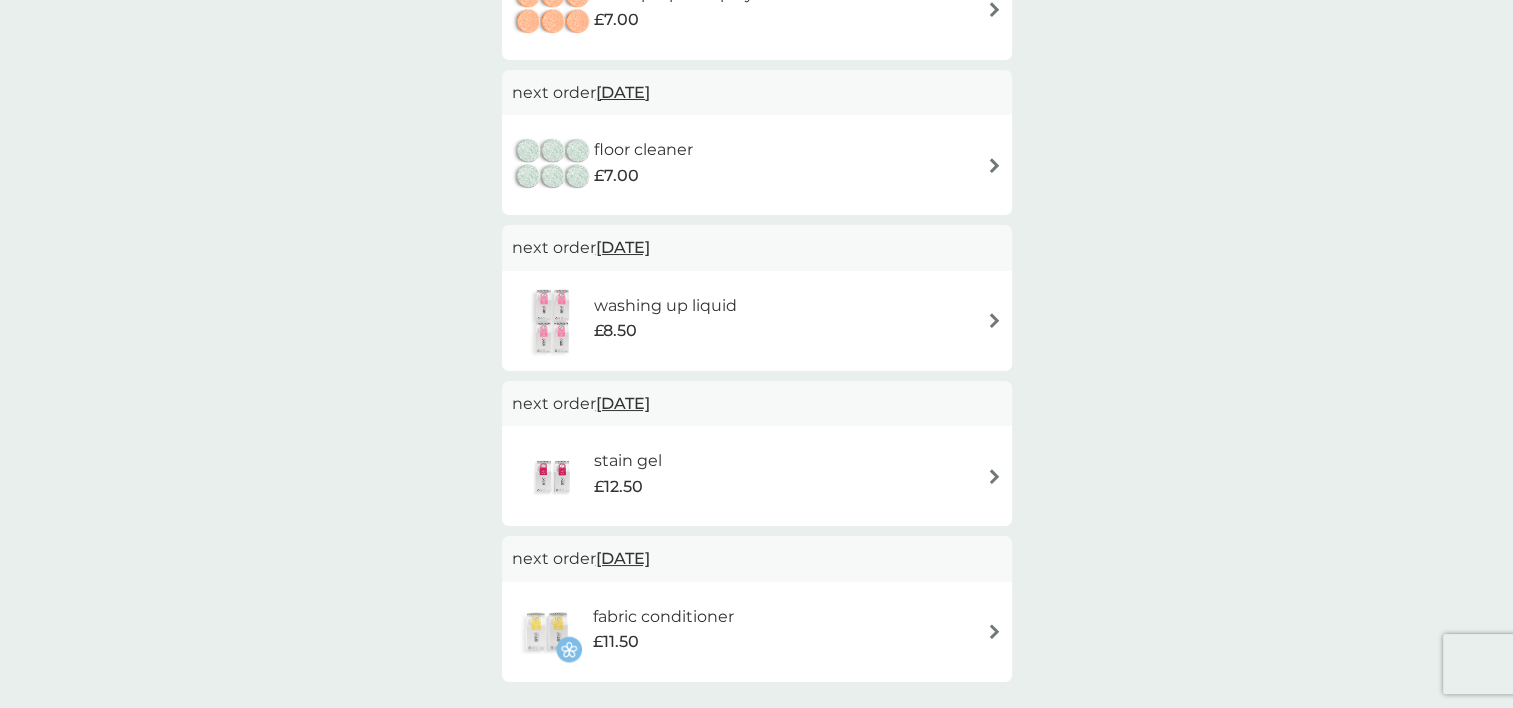 click on "16 Dec 2025" at bounding box center (623, 403) 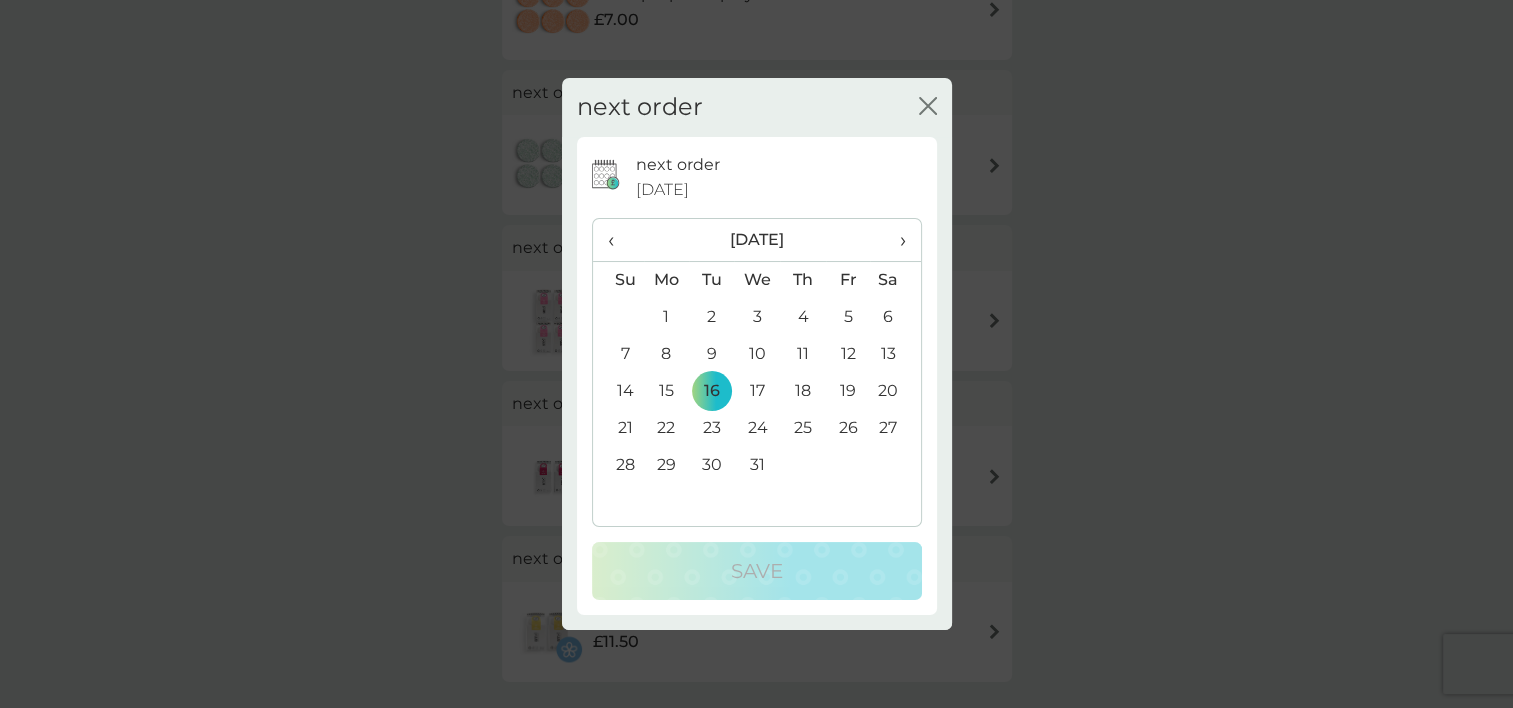 click on "‹" at bounding box center (618, 240) 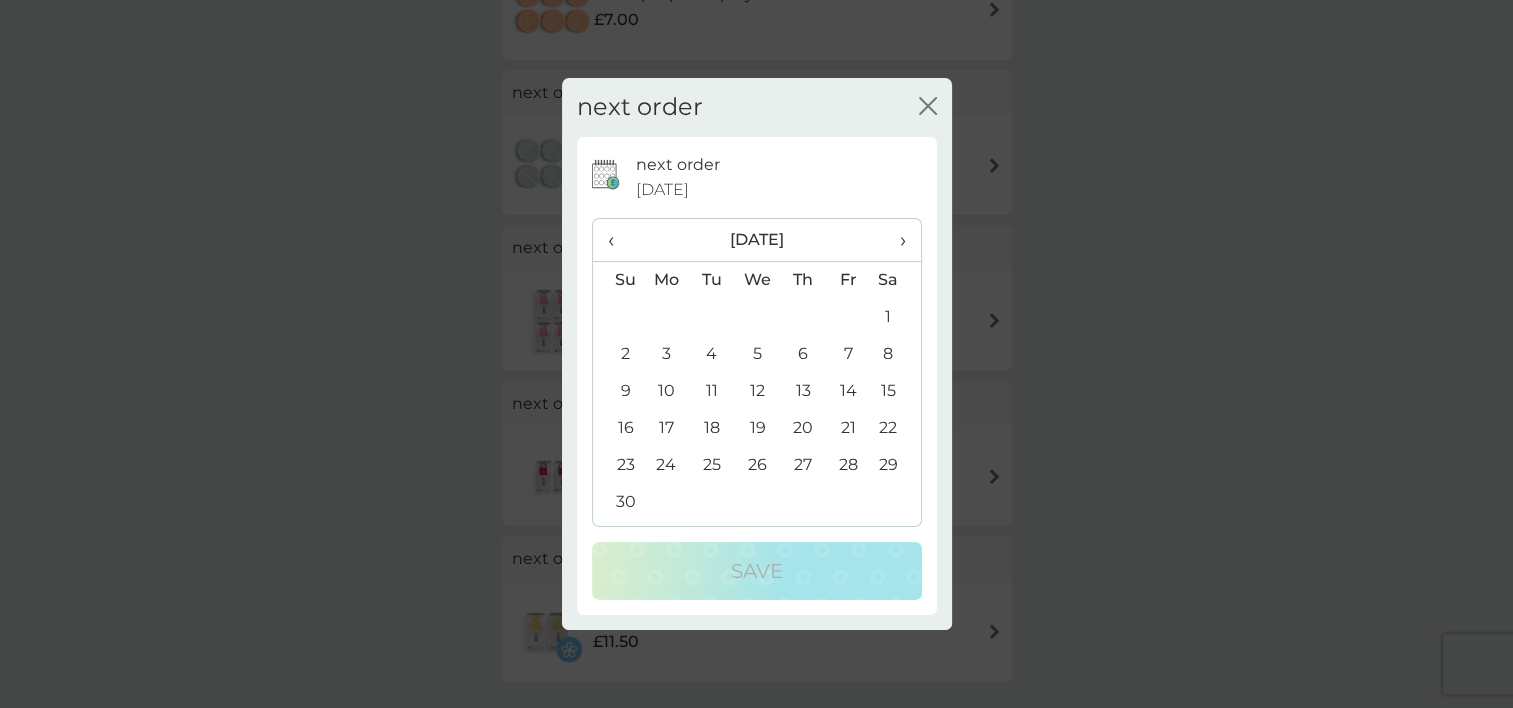 click on "‹" at bounding box center [618, 240] 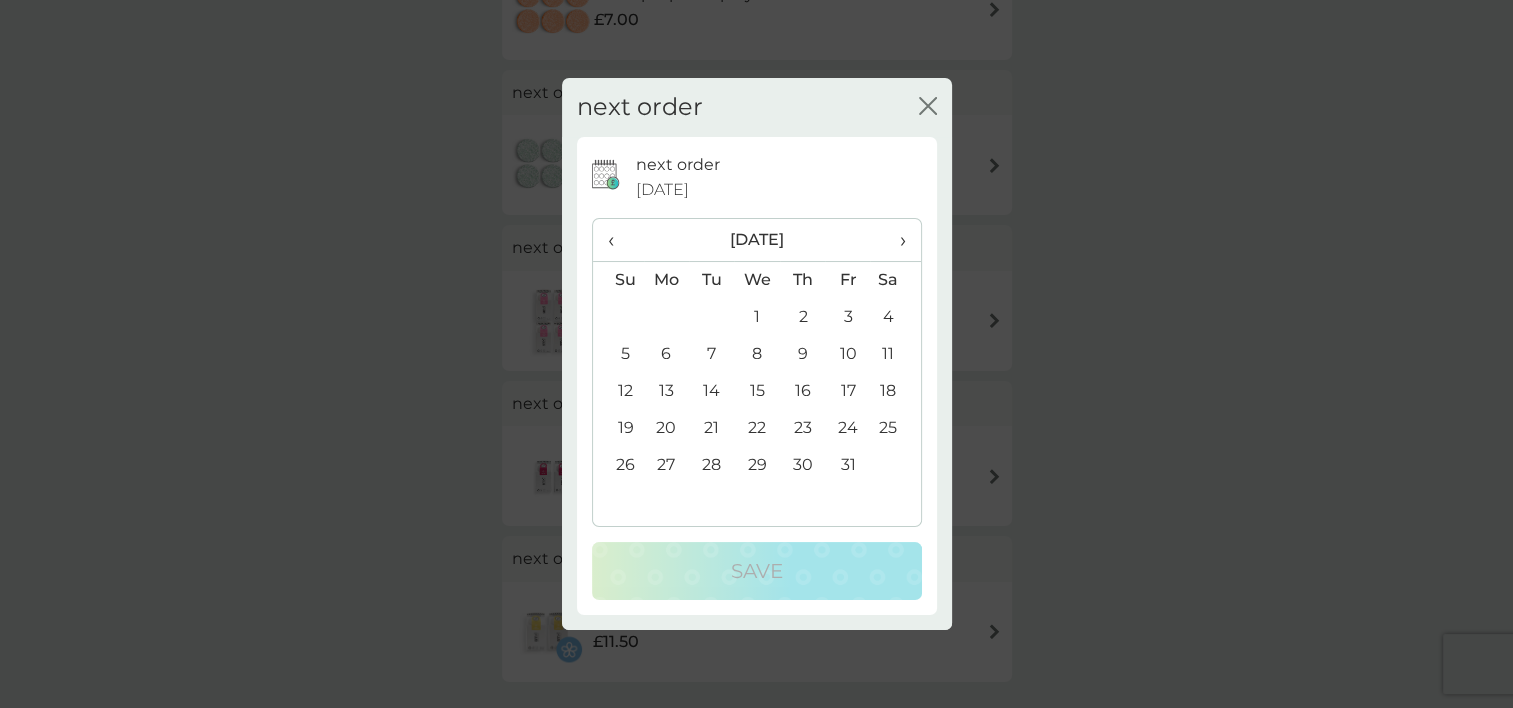 click on "‹" at bounding box center (618, 240) 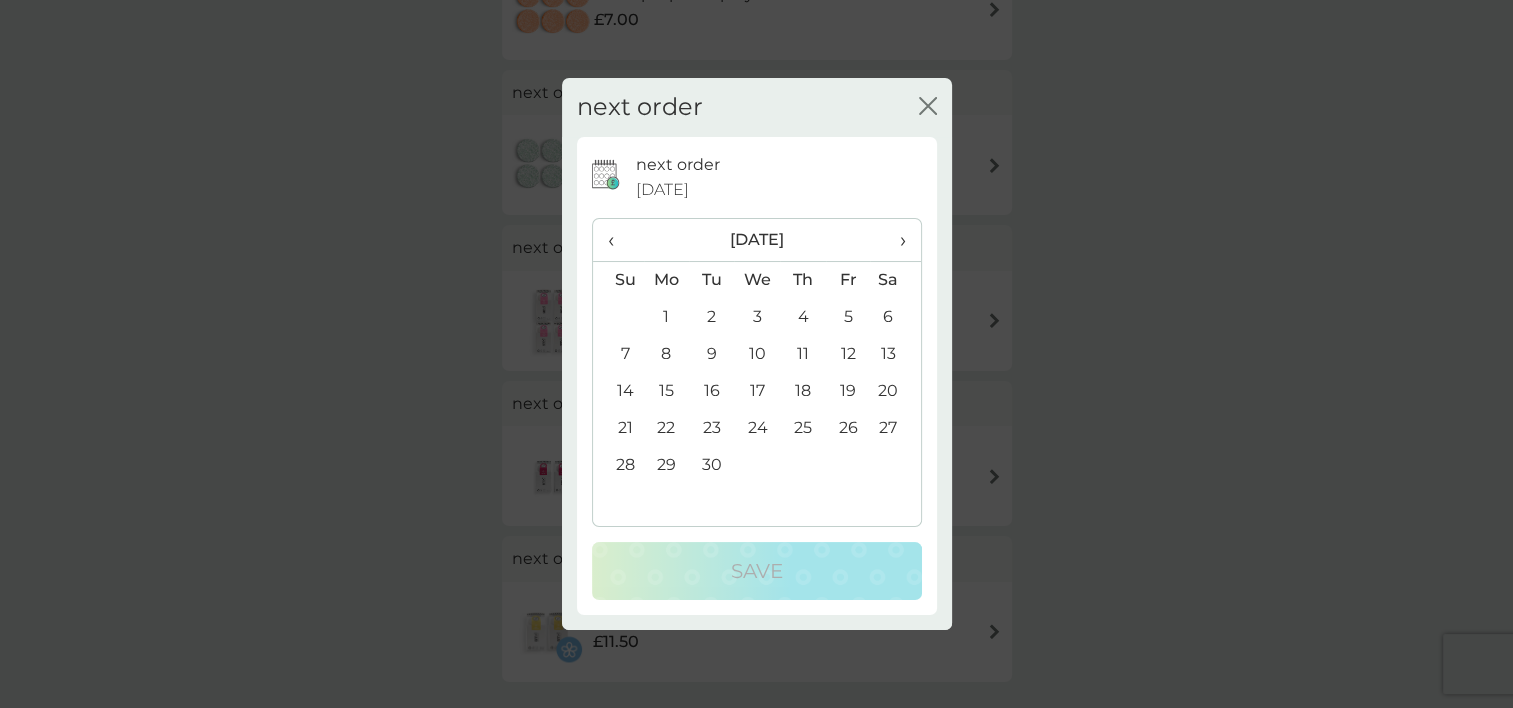click on "‹" at bounding box center [618, 240] 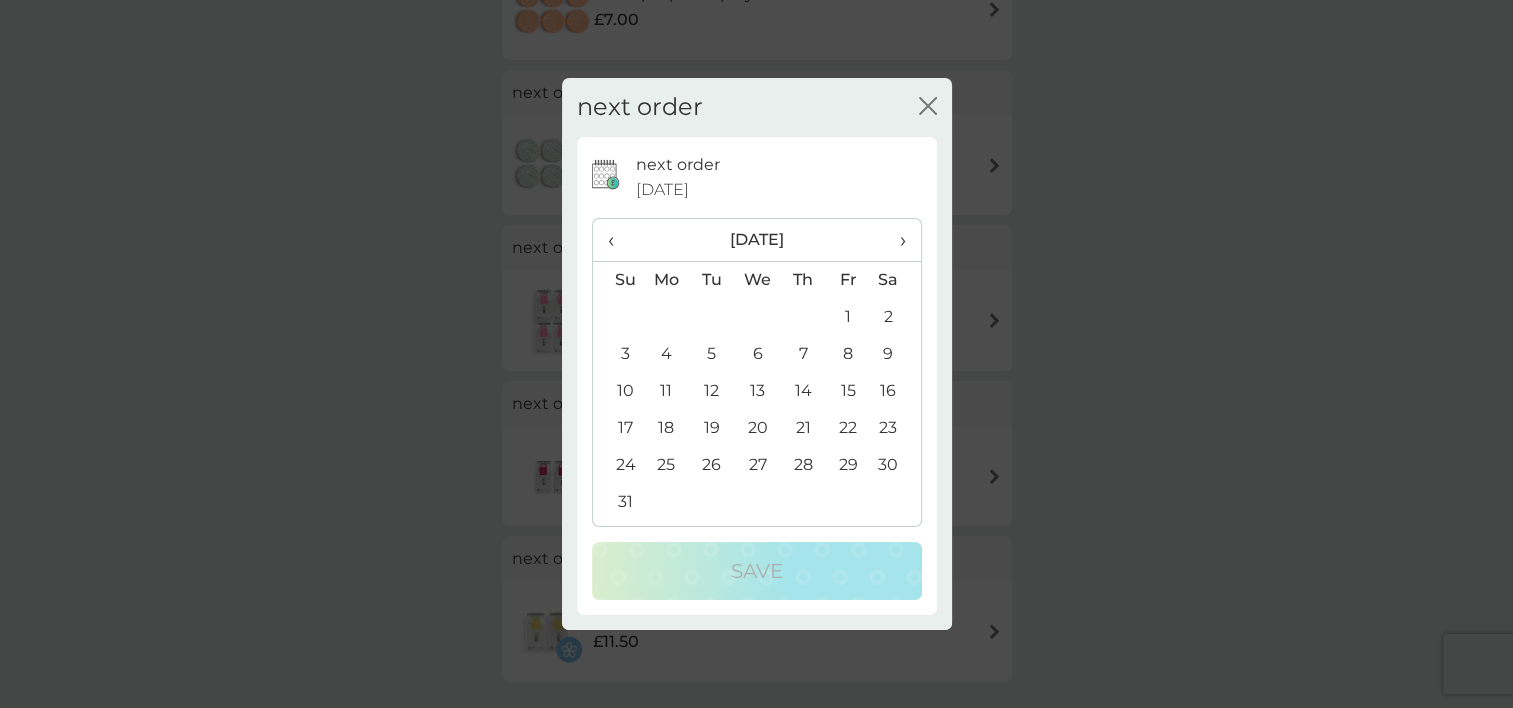 click on "‹" at bounding box center (618, 240) 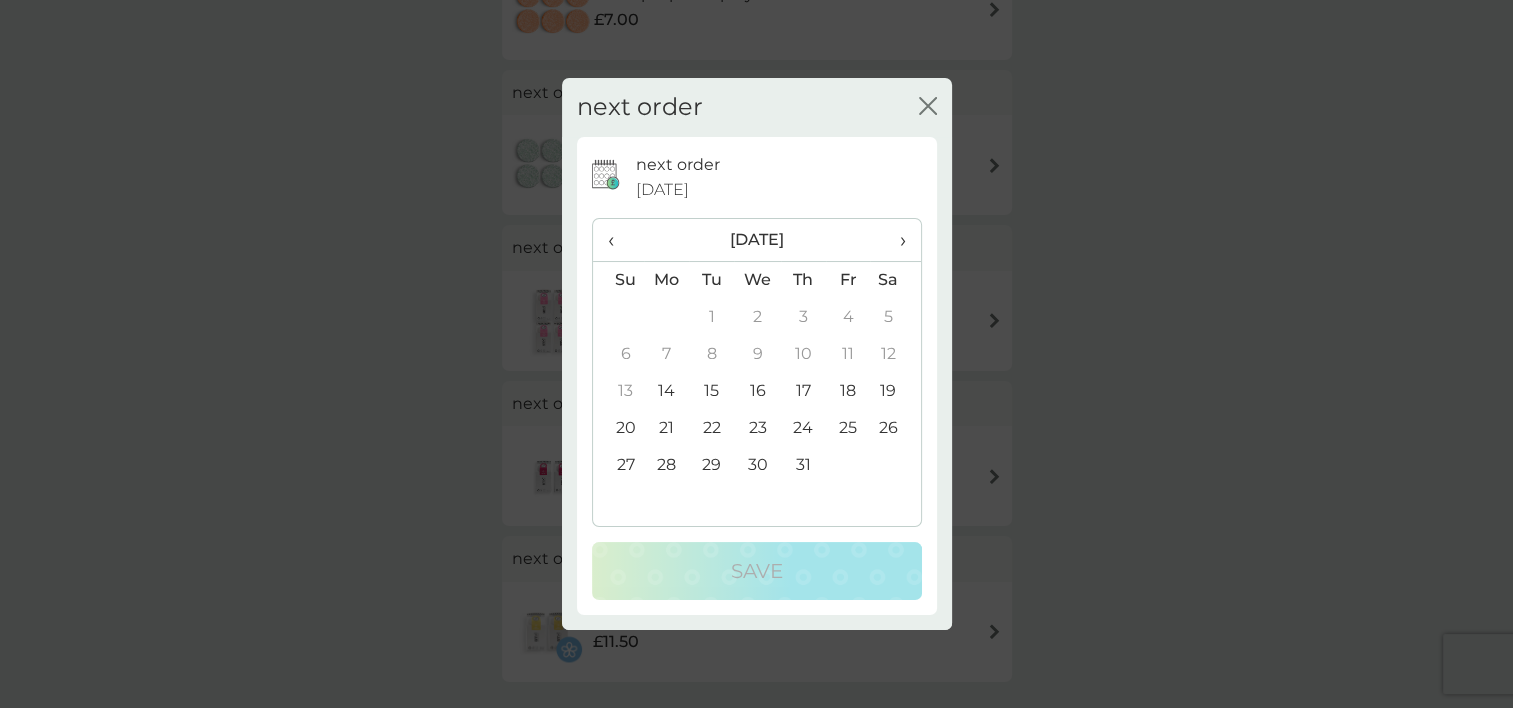 click on "close" 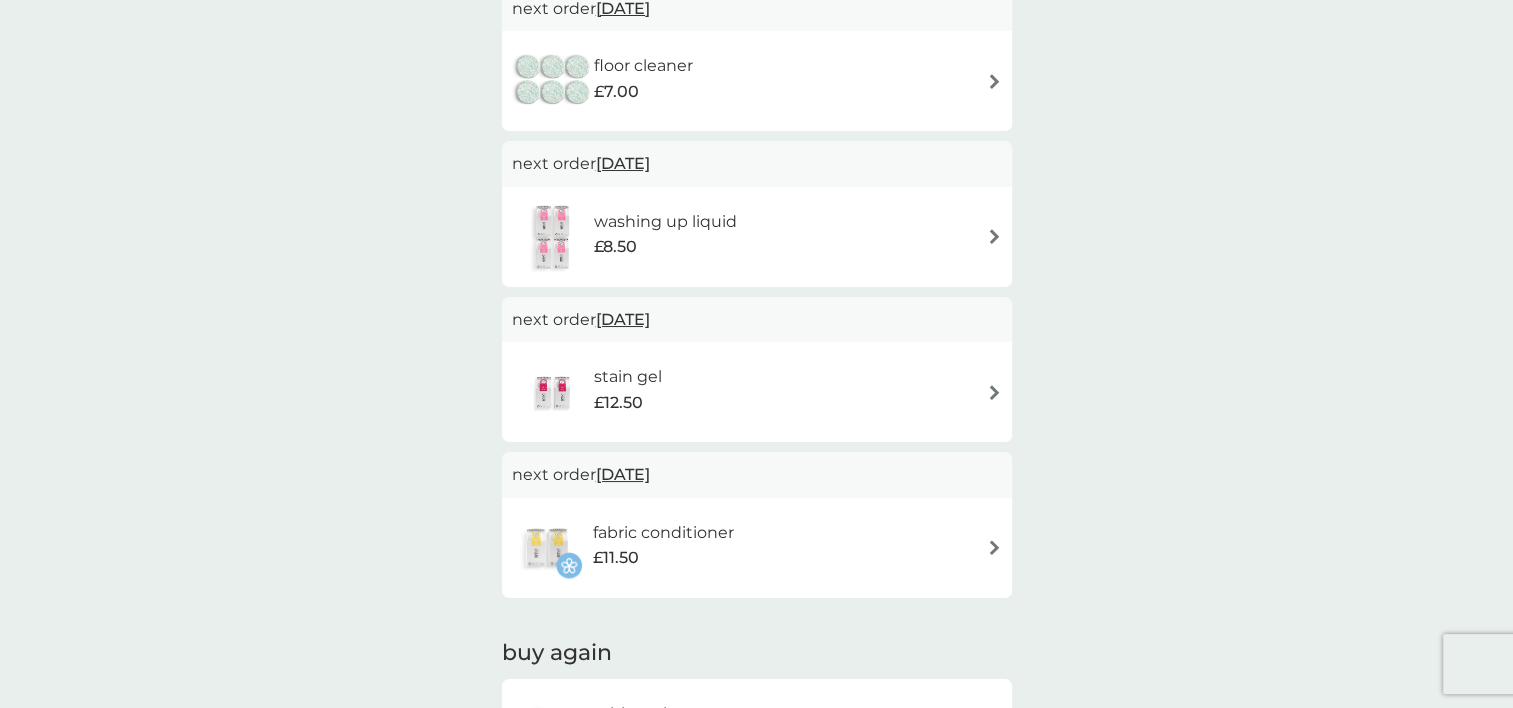 scroll, scrollTop: 1057, scrollLeft: 0, axis: vertical 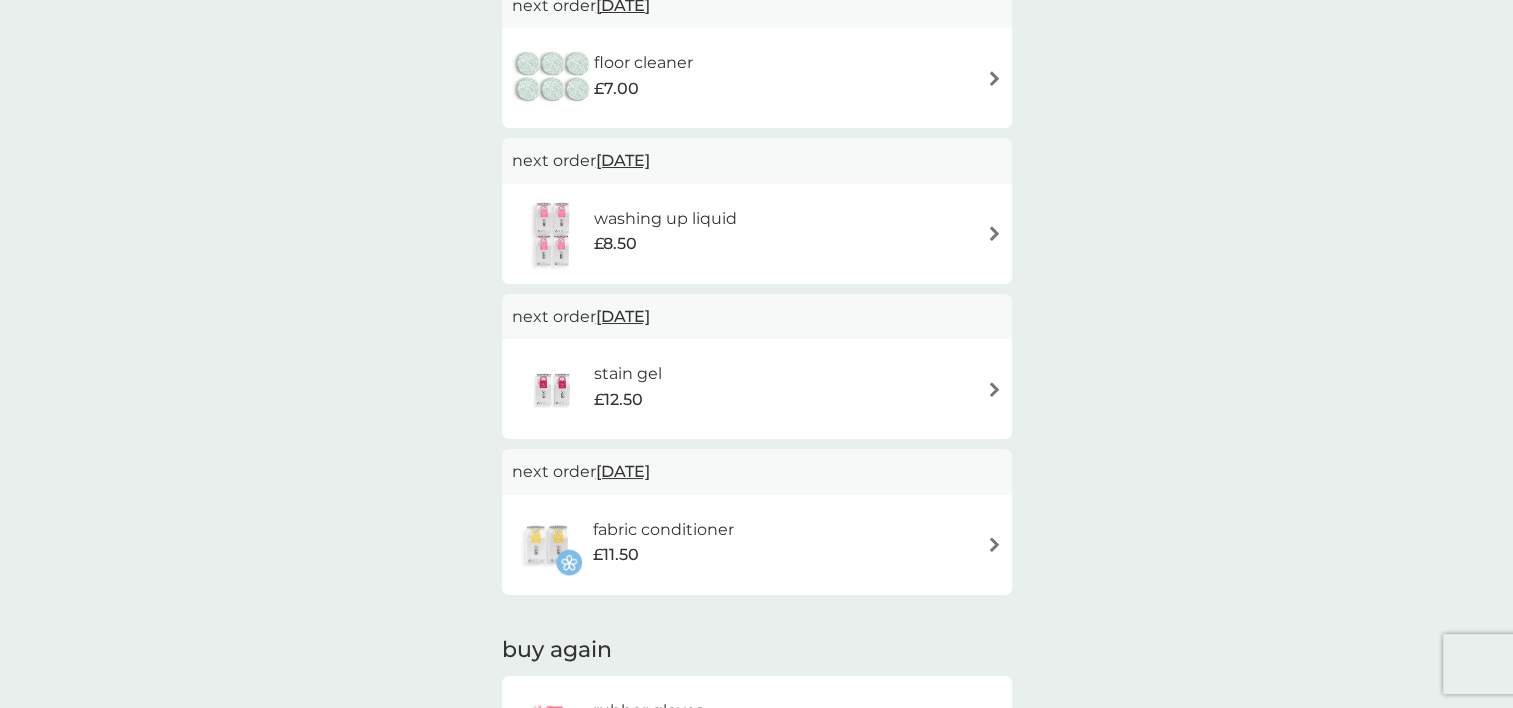 click at bounding box center [994, 389] 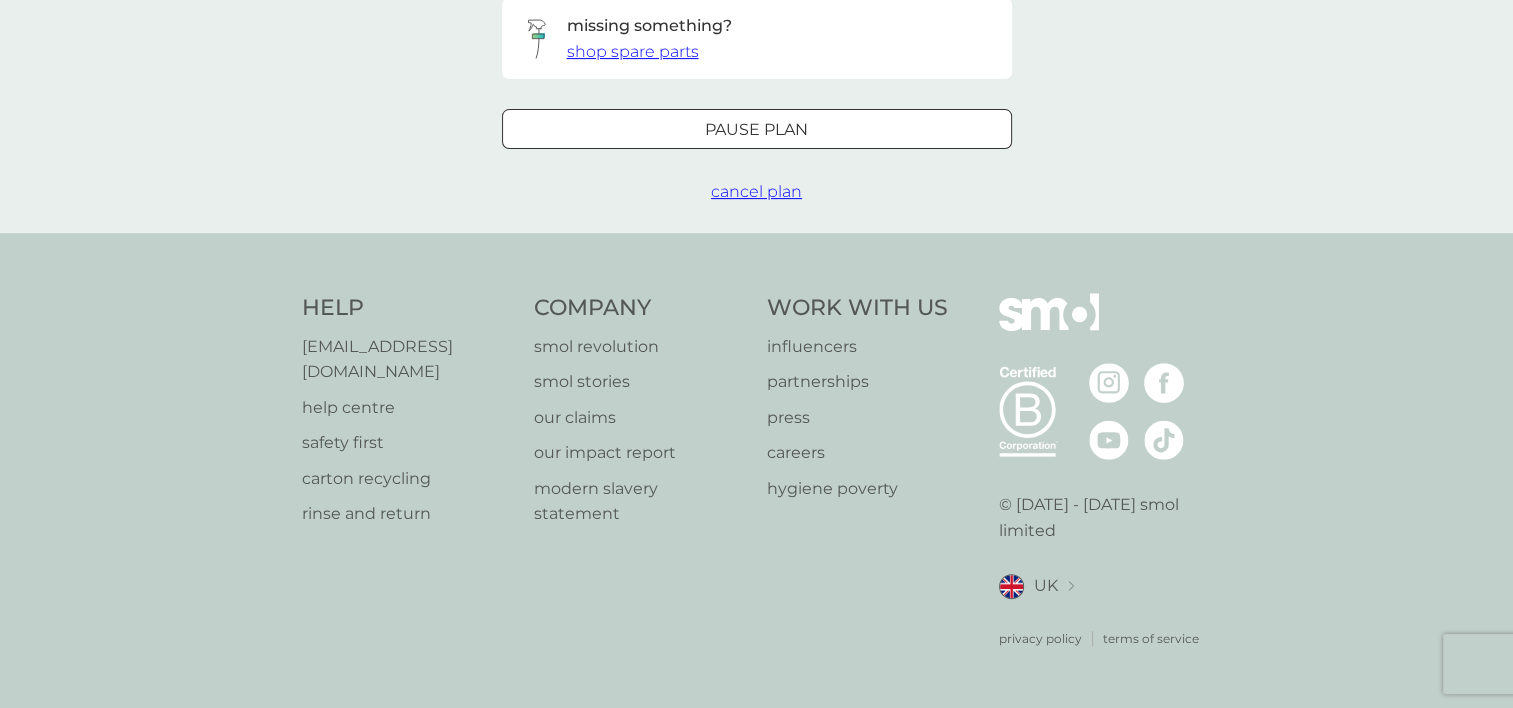 scroll, scrollTop: 0, scrollLeft: 0, axis: both 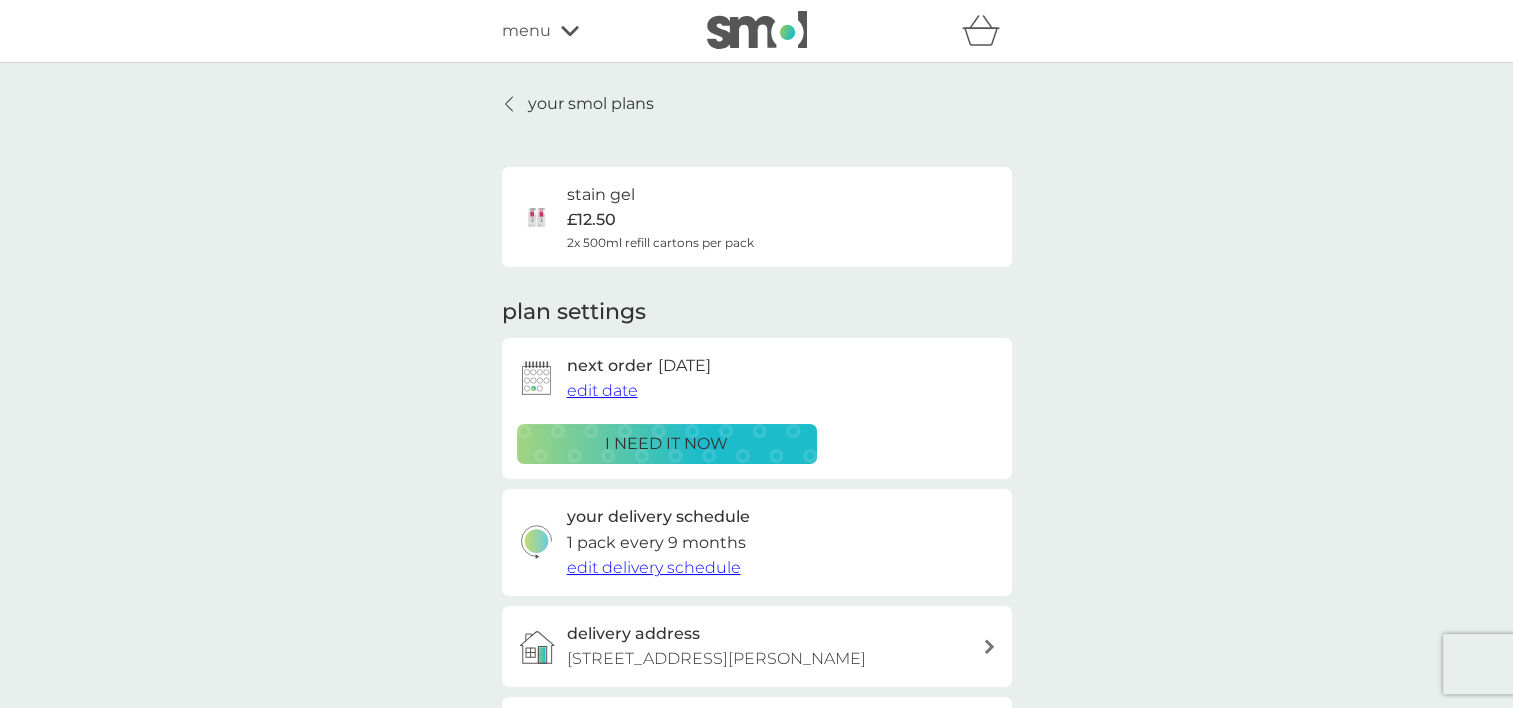 click 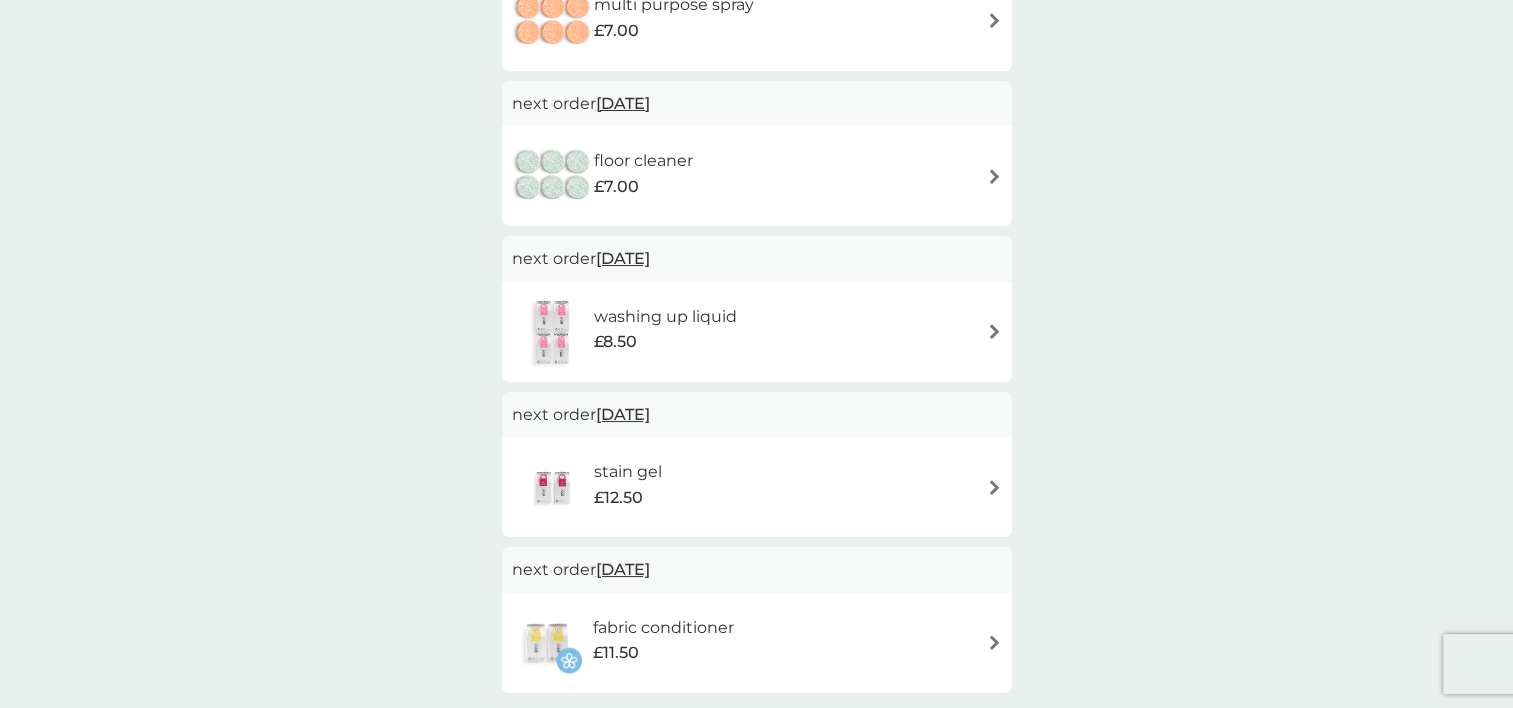 scroll, scrollTop: 970, scrollLeft: 0, axis: vertical 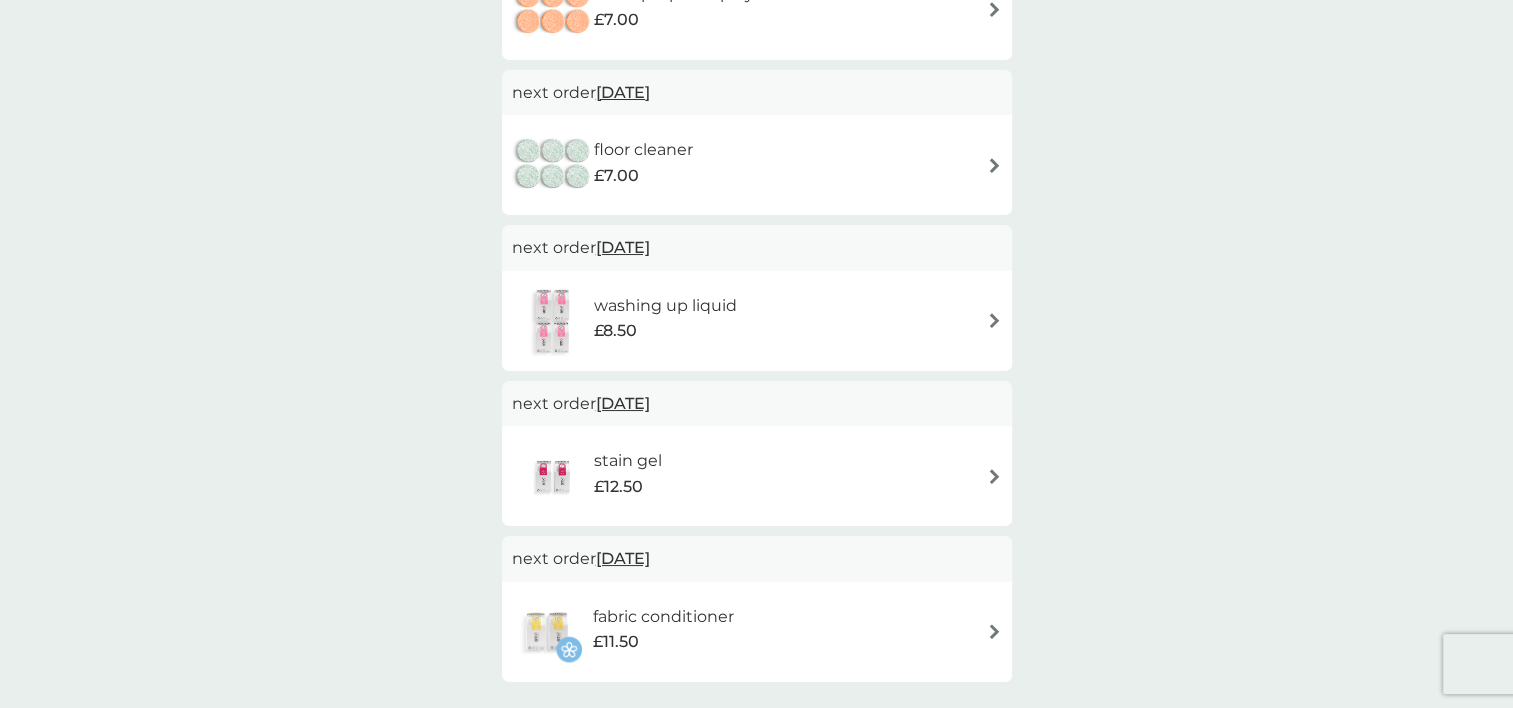 click on "16 Dec 2025" at bounding box center [623, 403] 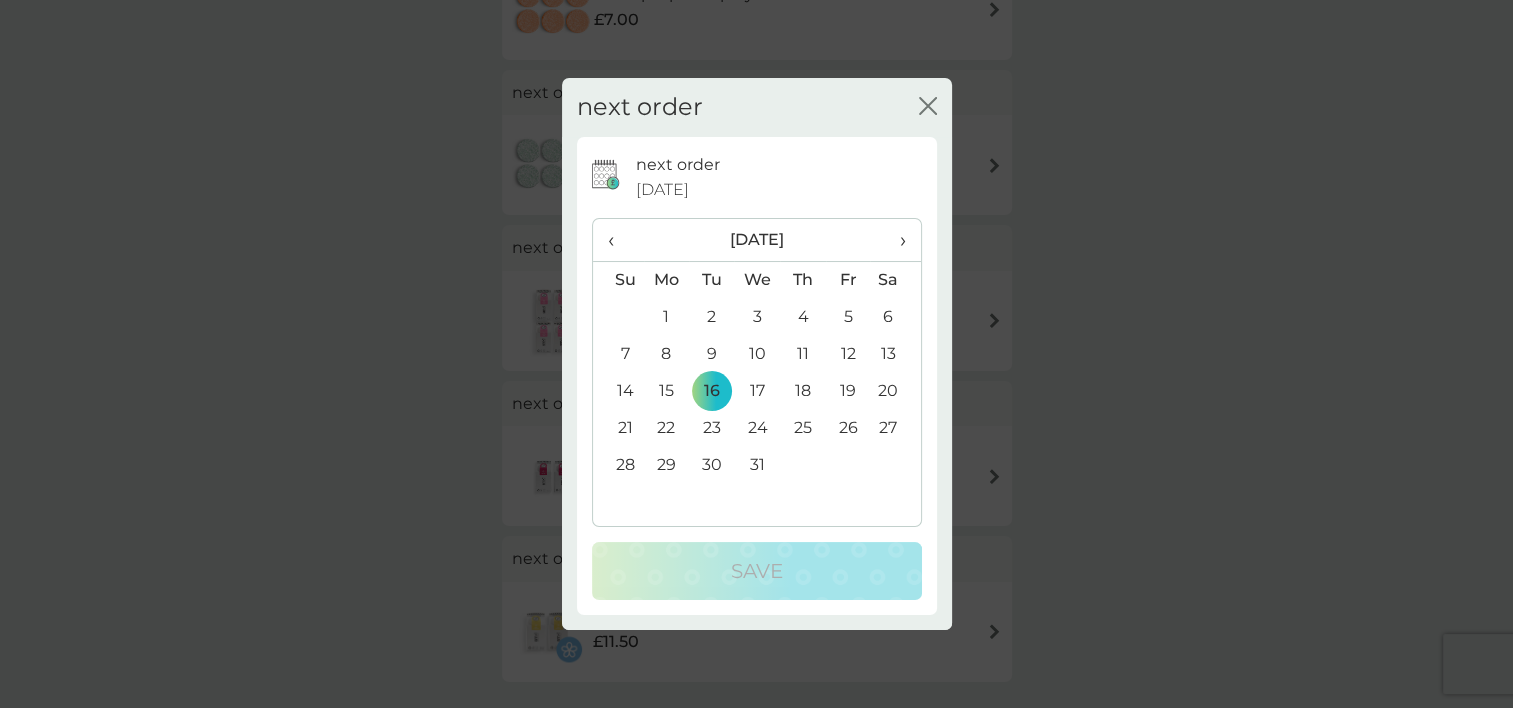 click on "‹" at bounding box center (618, 240) 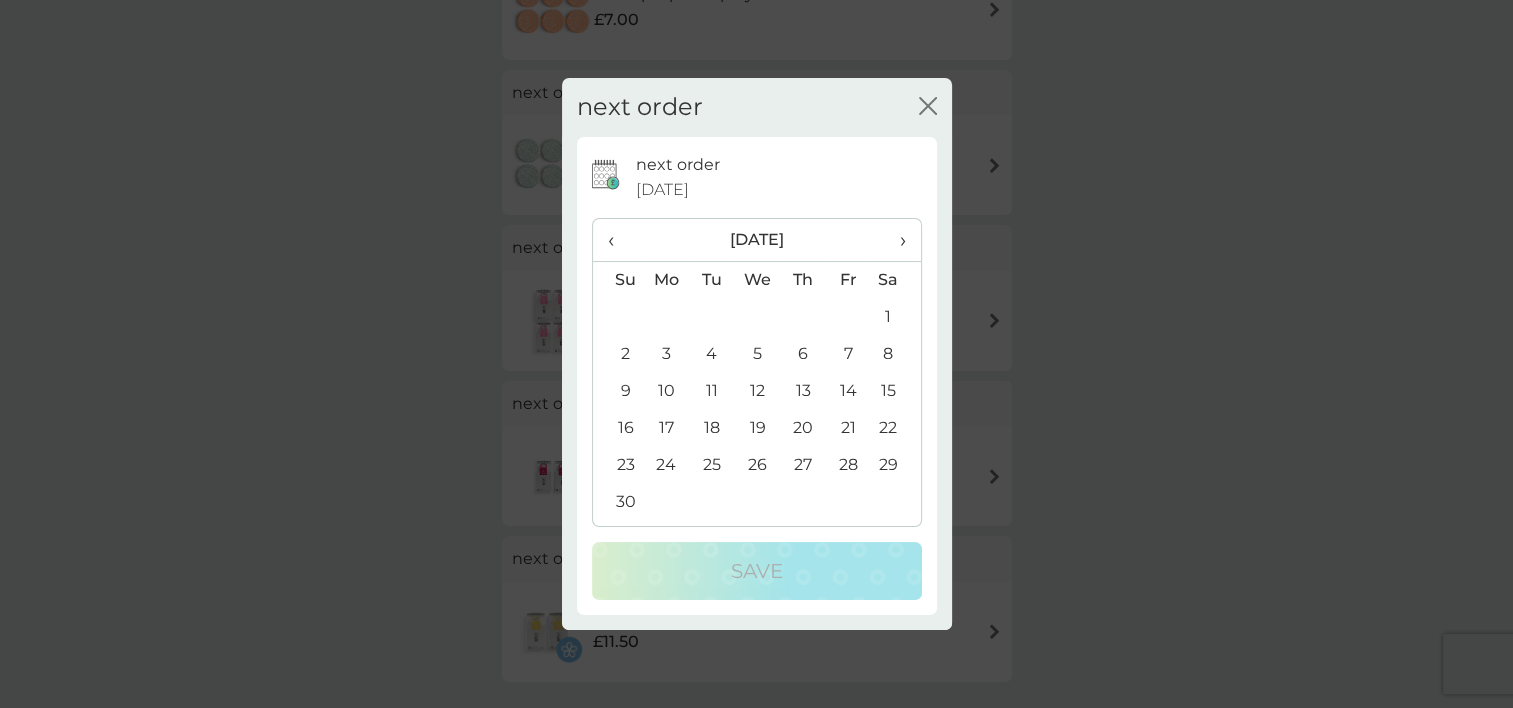 click on "‹" at bounding box center [618, 240] 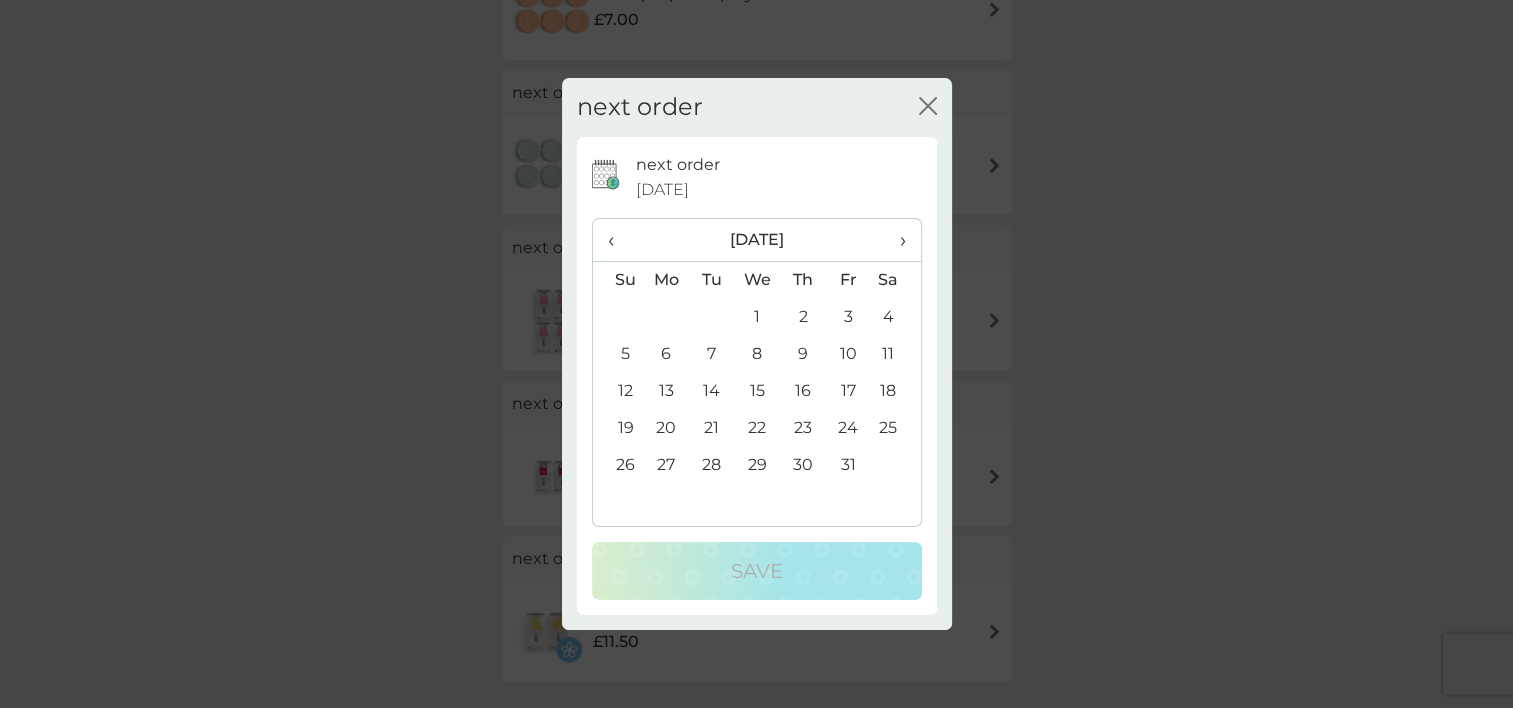 click on "‹" at bounding box center (618, 240) 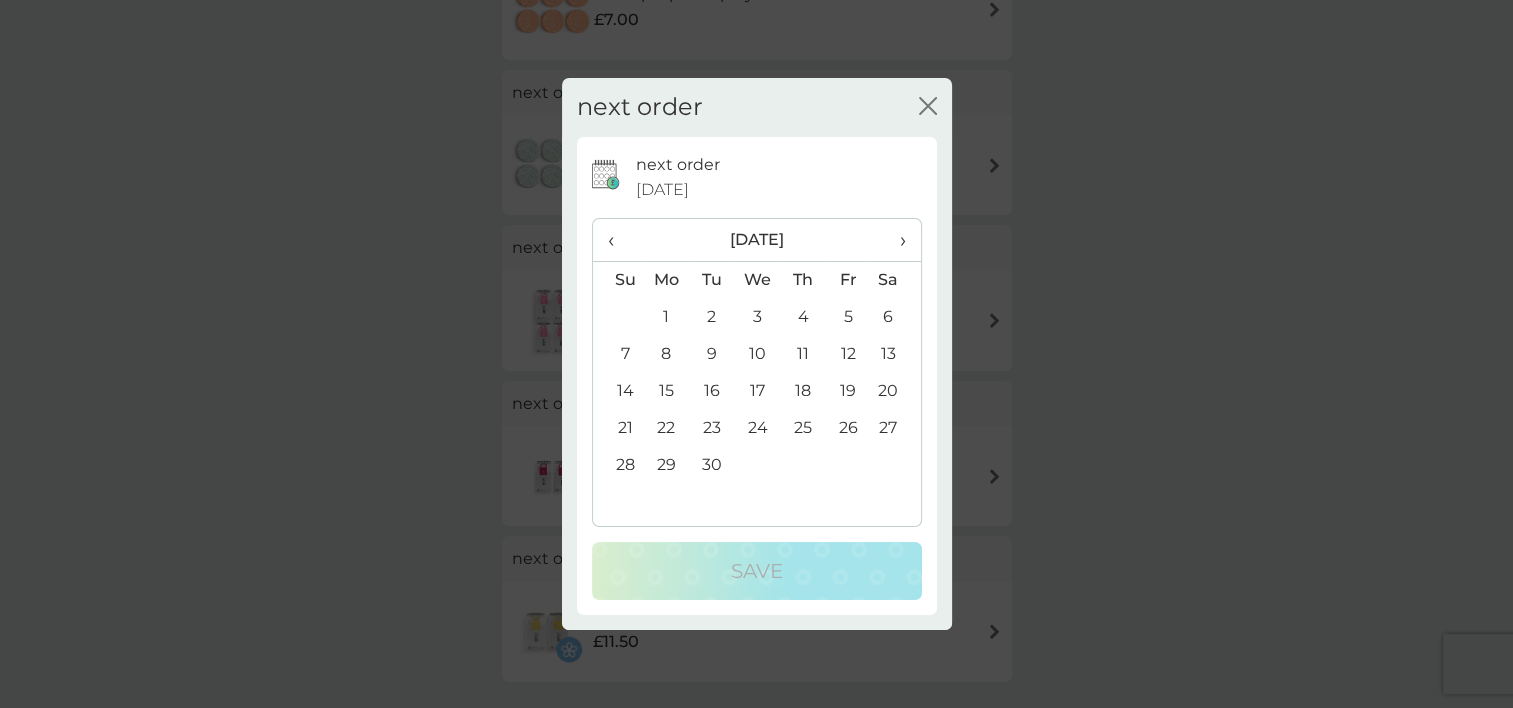 click on "‹" at bounding box center (618, 240) 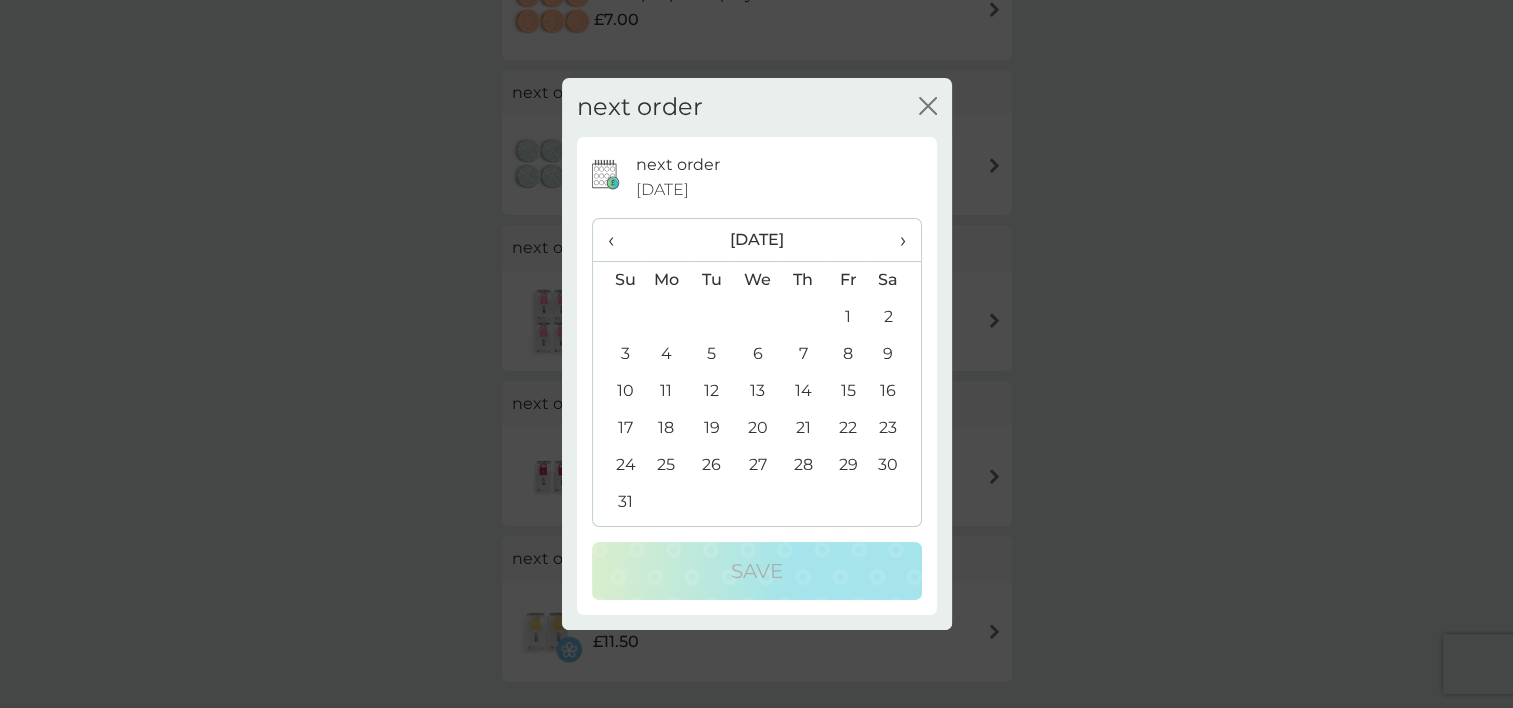 click on "‹" at bounding box center [618, 240] 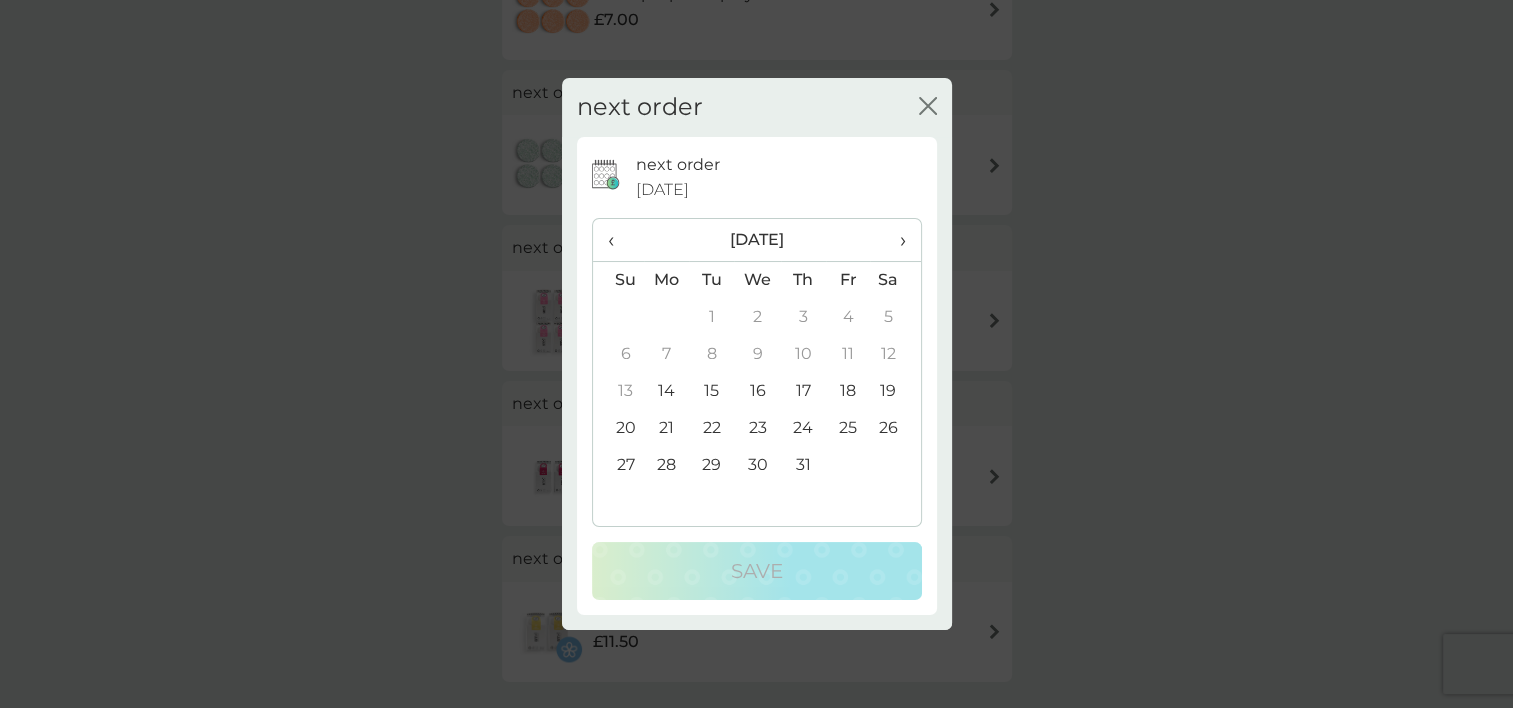 click on "26" at bounding box center (895, 428) 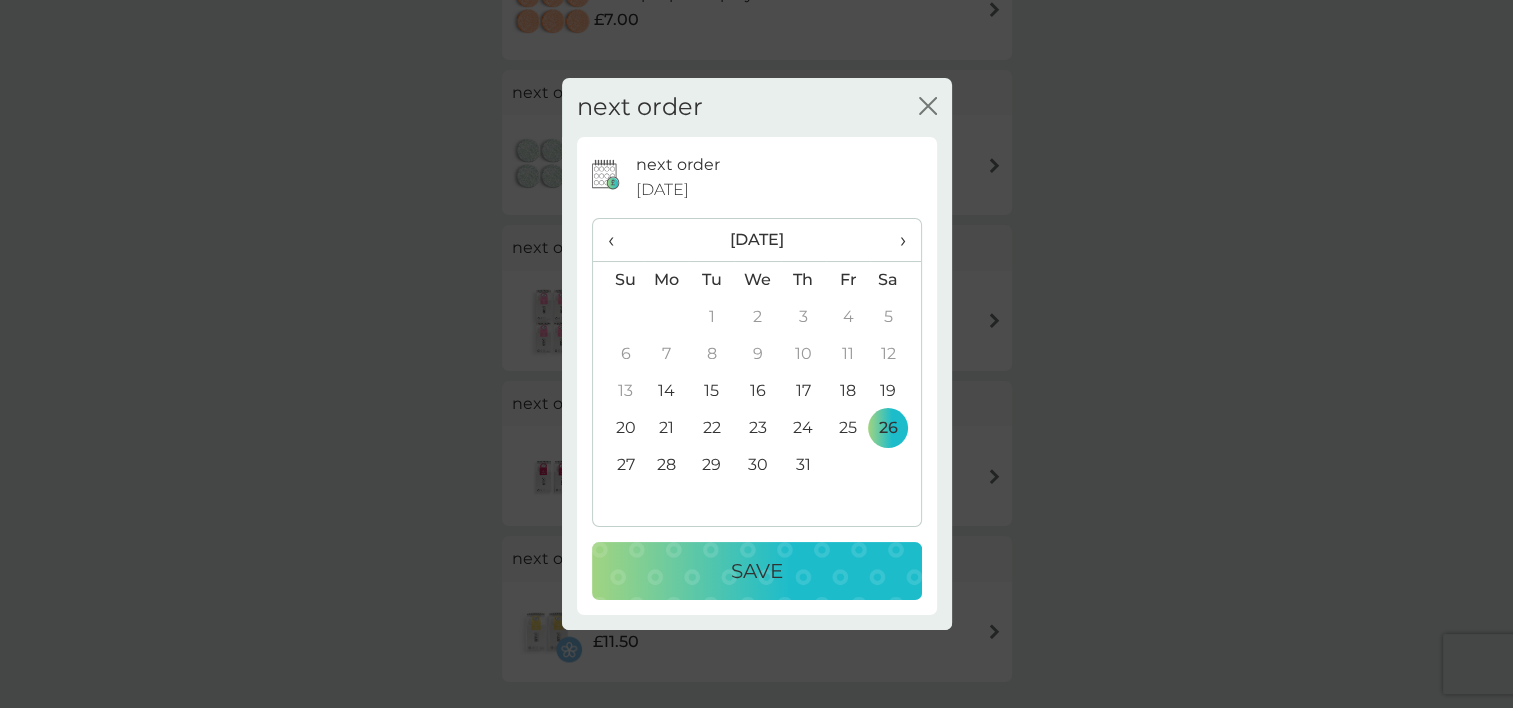 click on "Save" at bounding box center [757, 571] 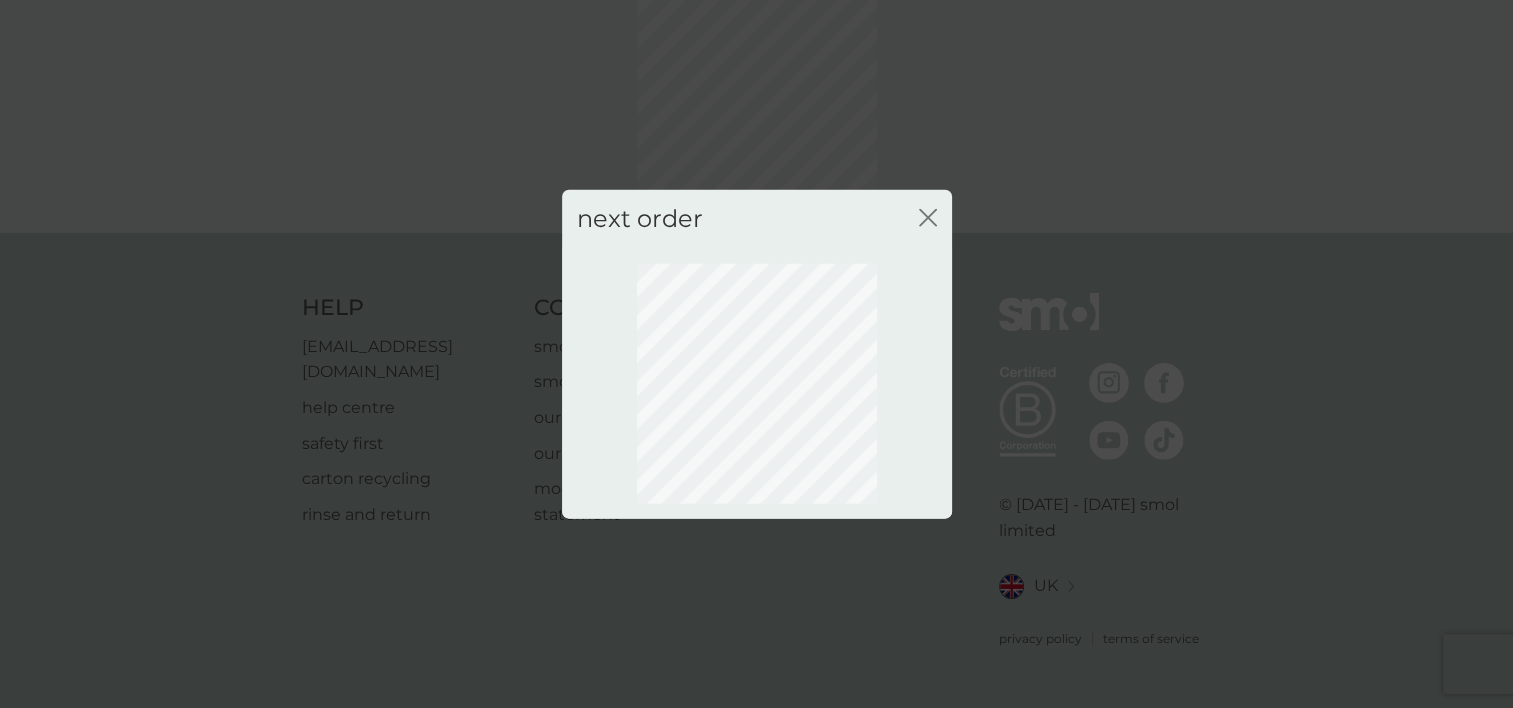 scroll, scrollTop: 130, scrollLeft: 0, axis: vertical 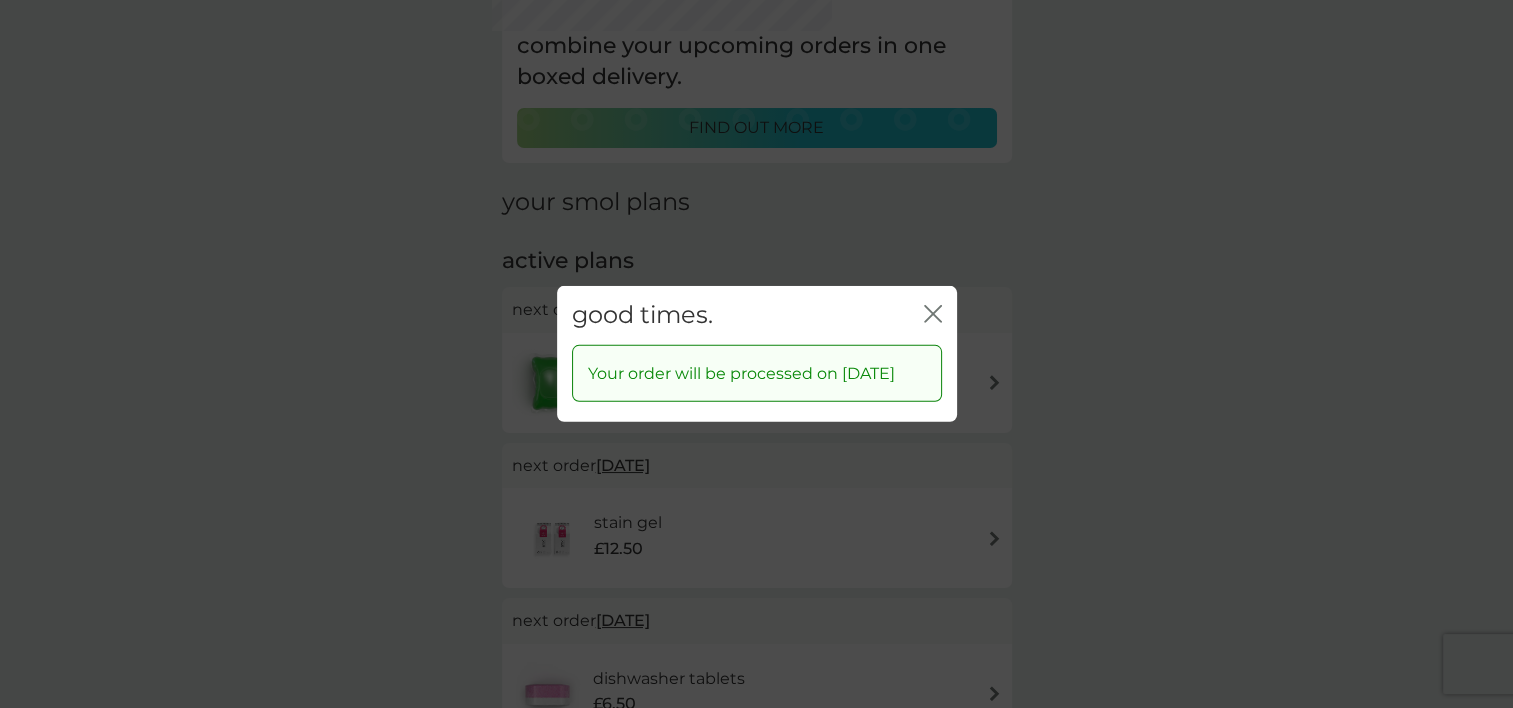 click 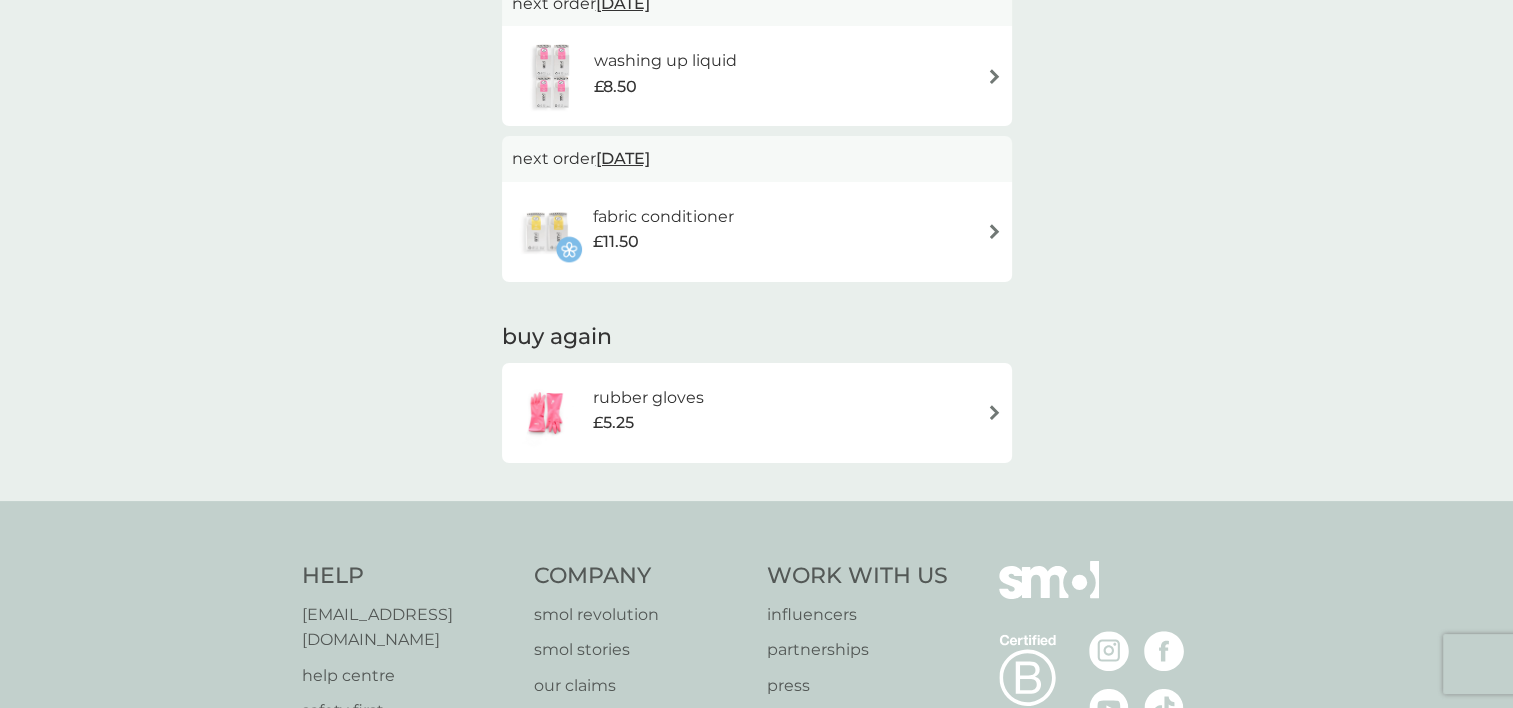 scroll, scrollTop: 1395, scrollLeft: 0, axis: vertical 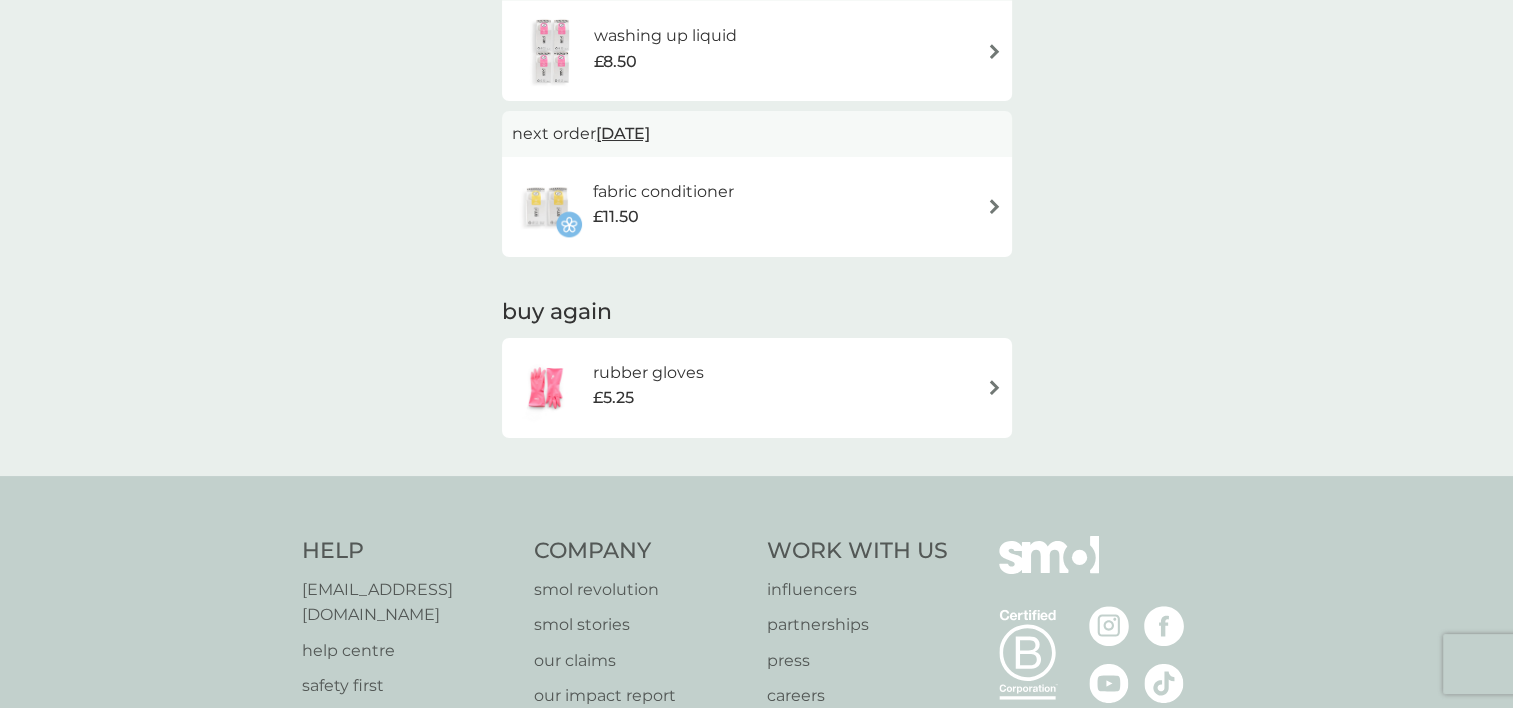 click at bounding box center [994, 387] 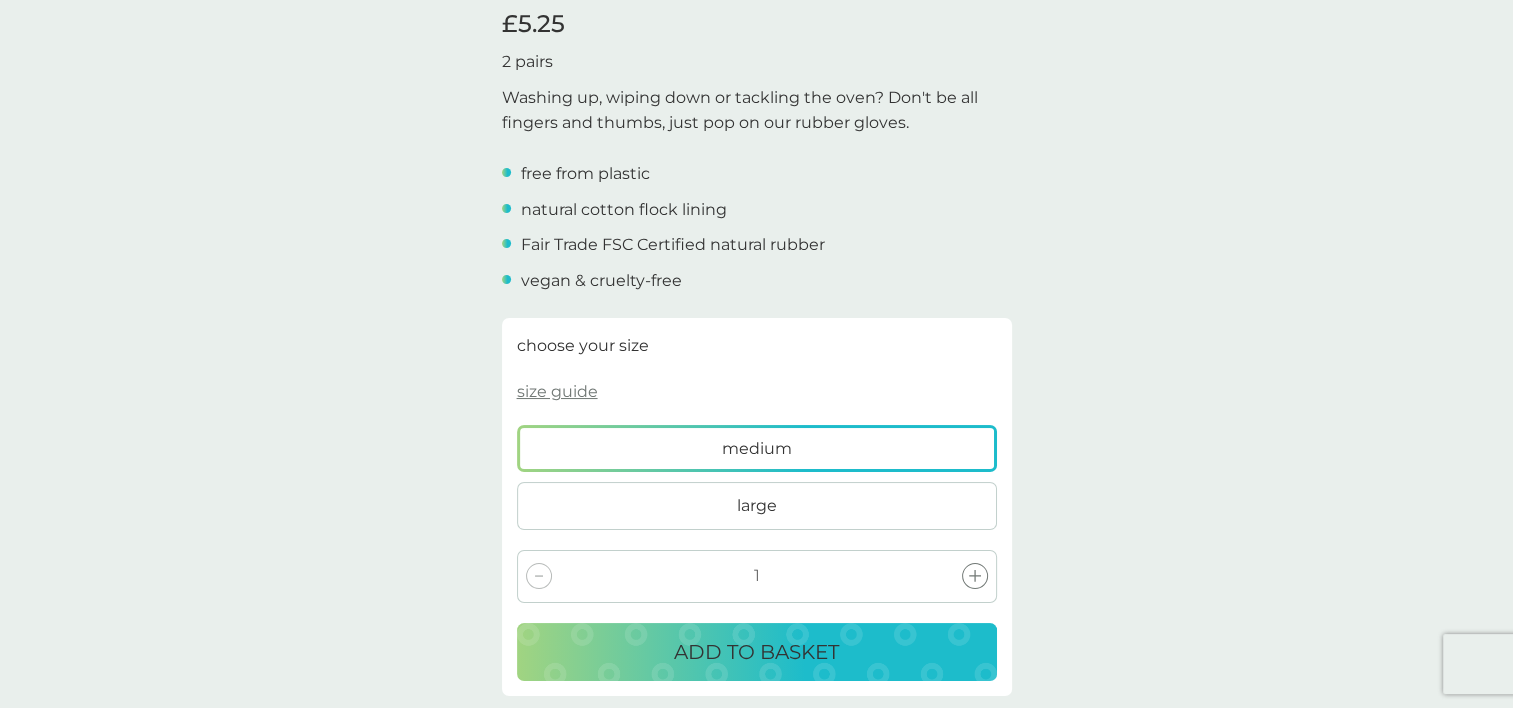 scroll, scrollTop: 599, scrollLeft: 0, axis: vertical 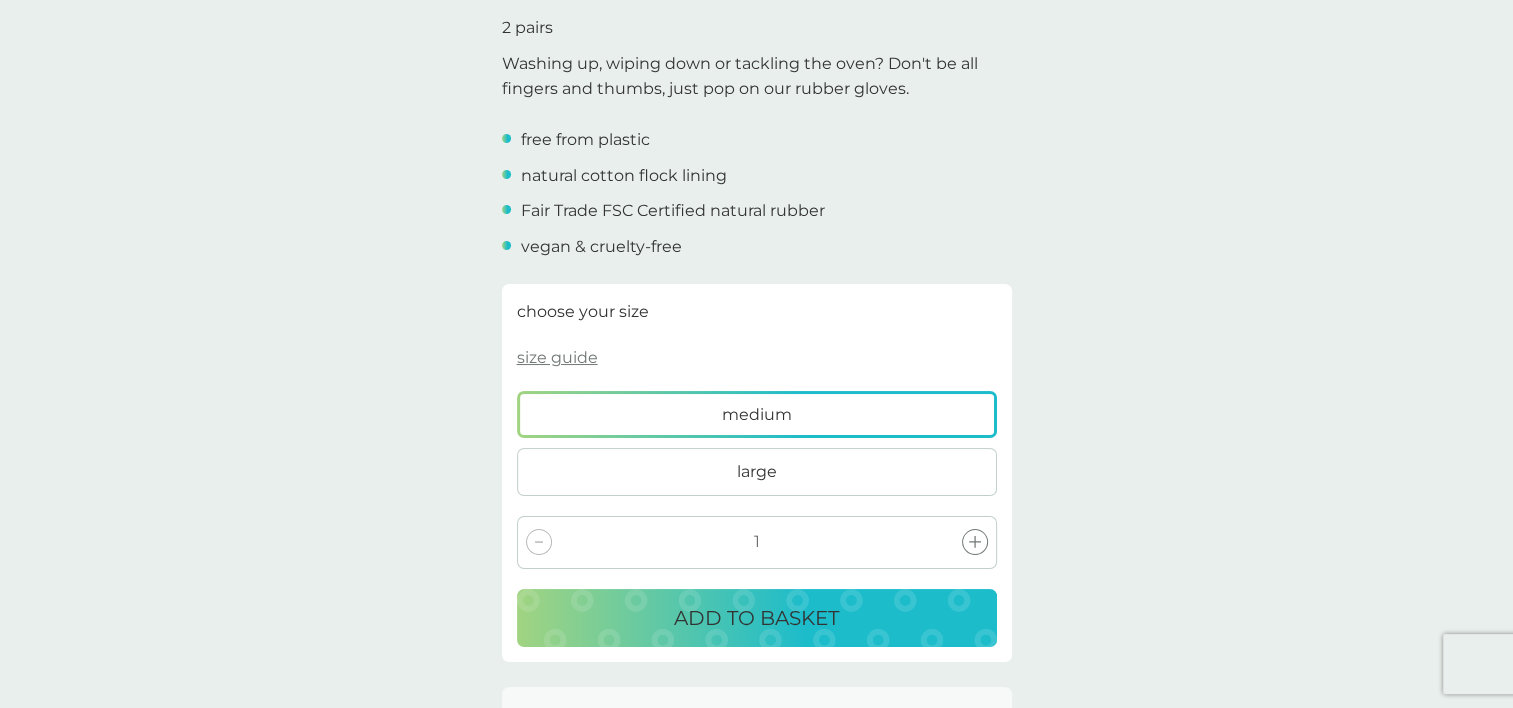 click on "large" at bounding box center (757, 472) 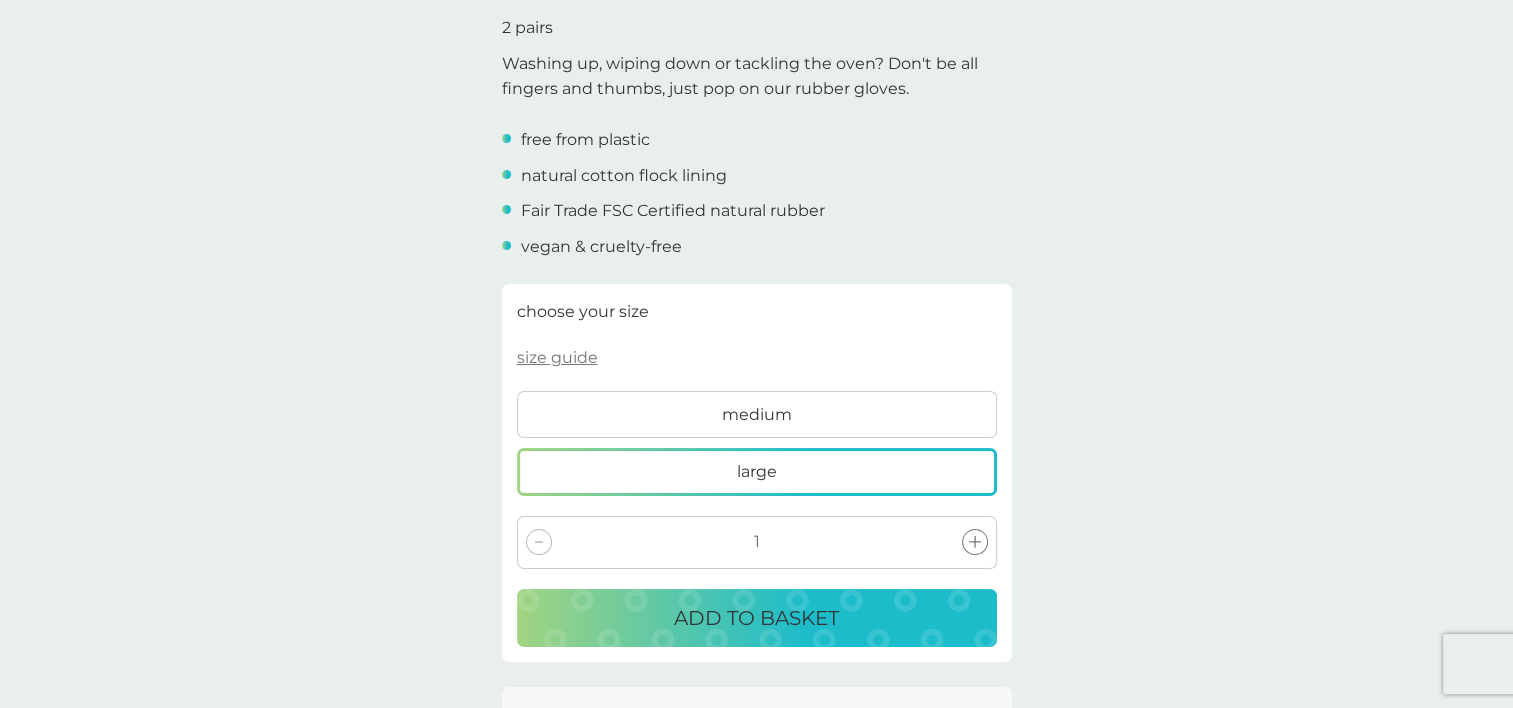 click on "ADD TO BASKET" at bounding box center (756, 618) 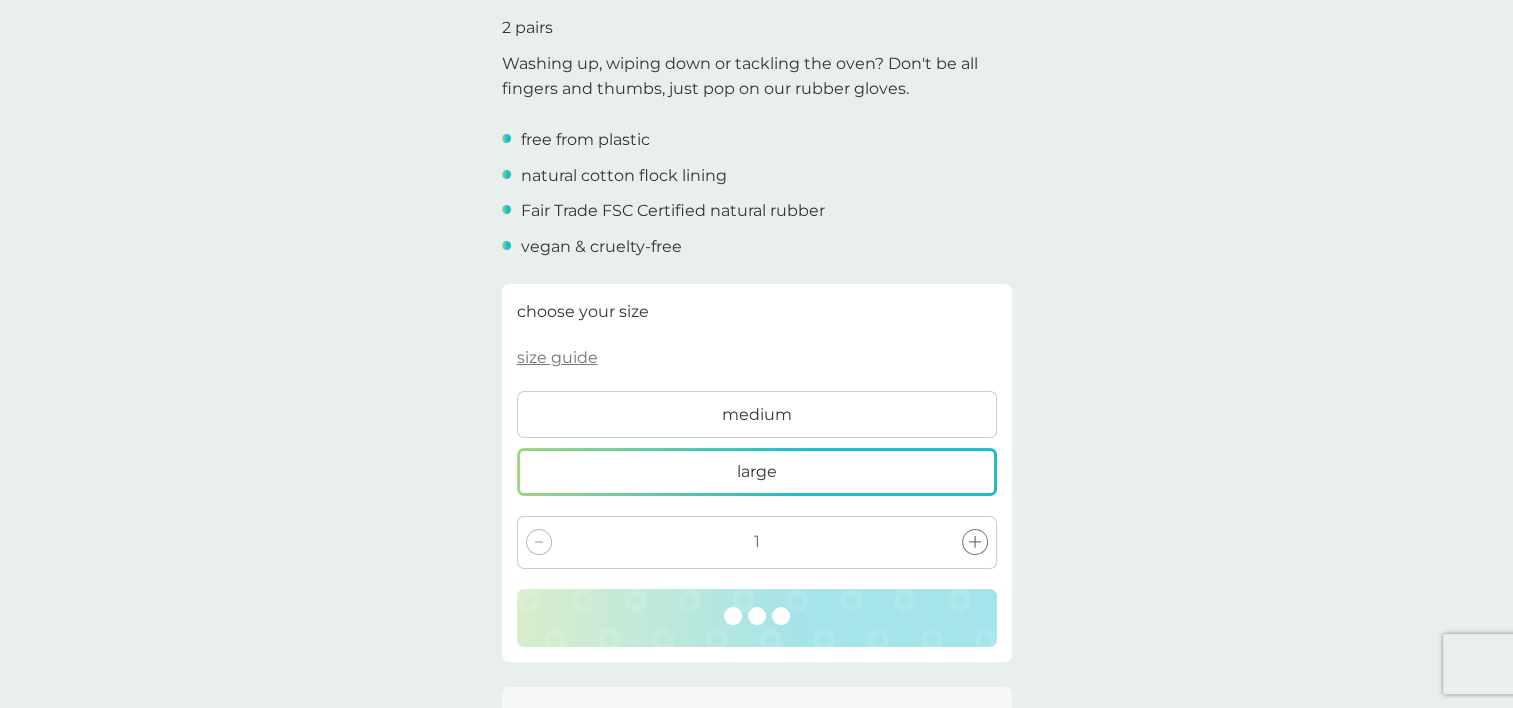 scroll, scrollTop: 0, scrollLeft: 0, axis: both 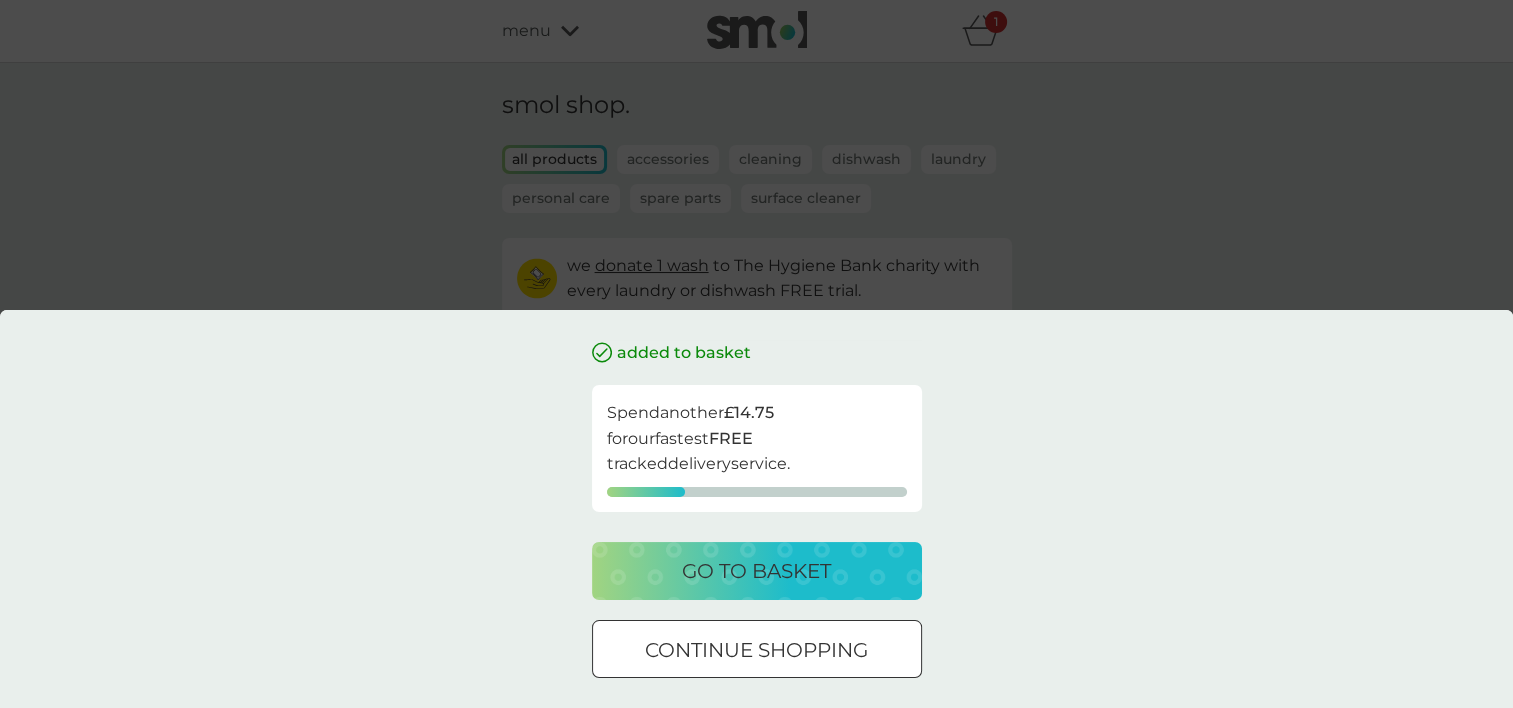 click on "continue shopping" at bounding box center (756, 650) 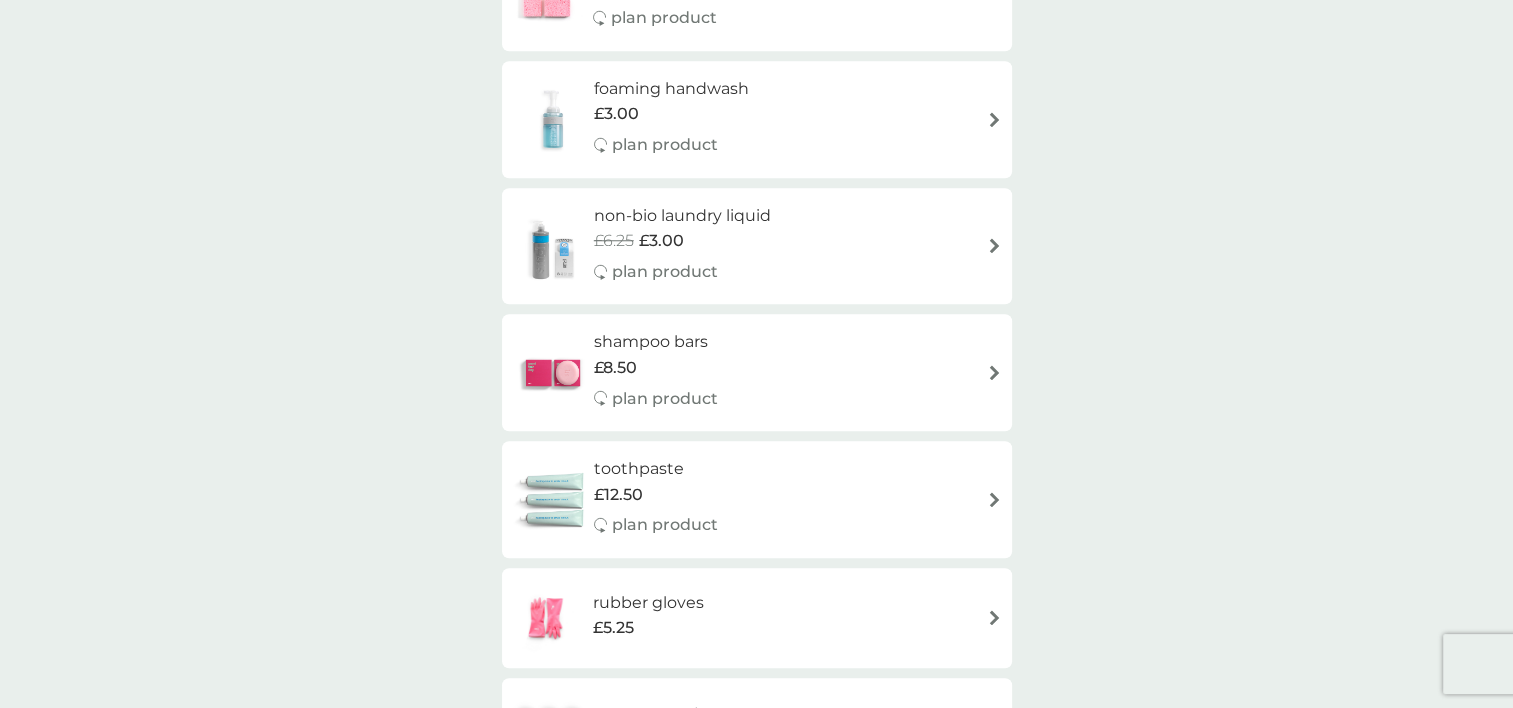 scroll, scrollTop: 1751, scrollLeft: 0, axis: vertical 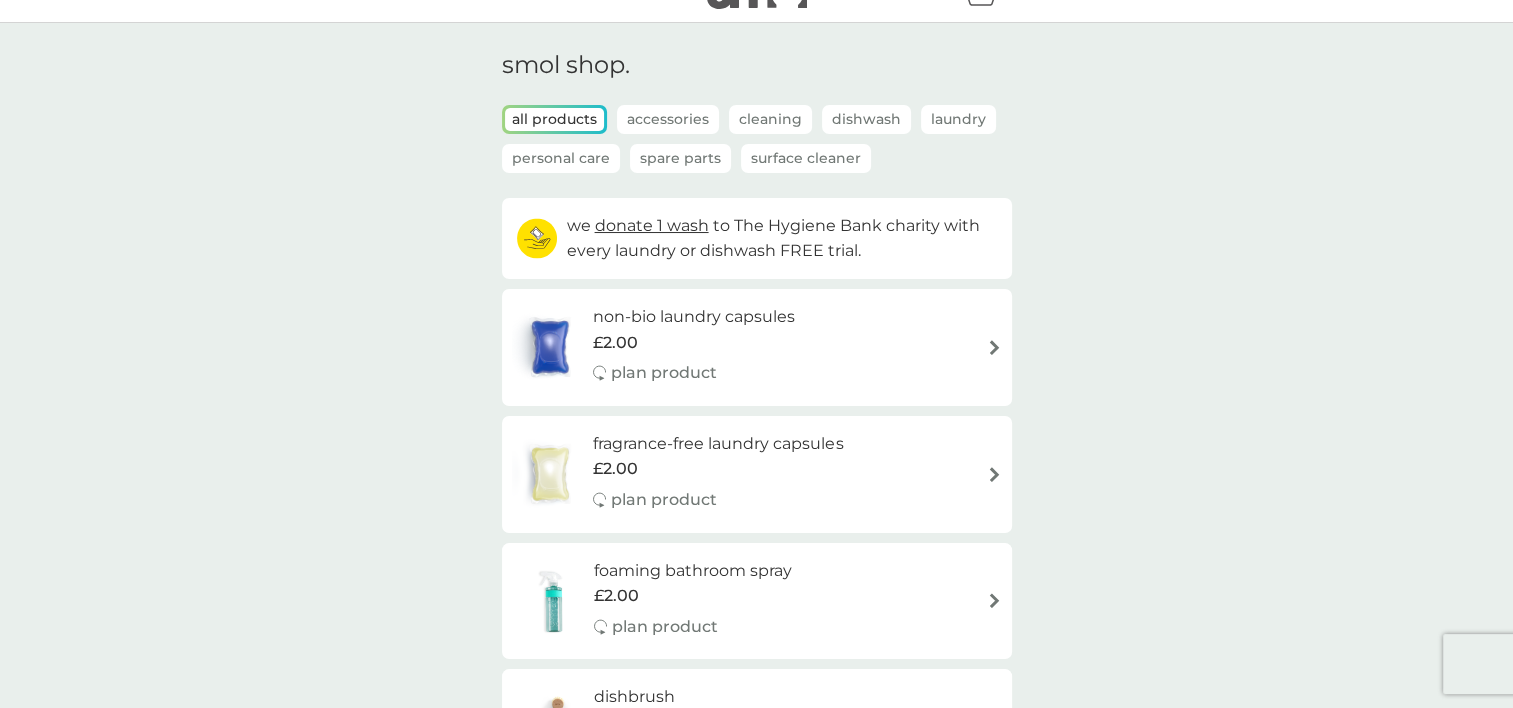 click on "Accessories" at bounding box center (668, 119) 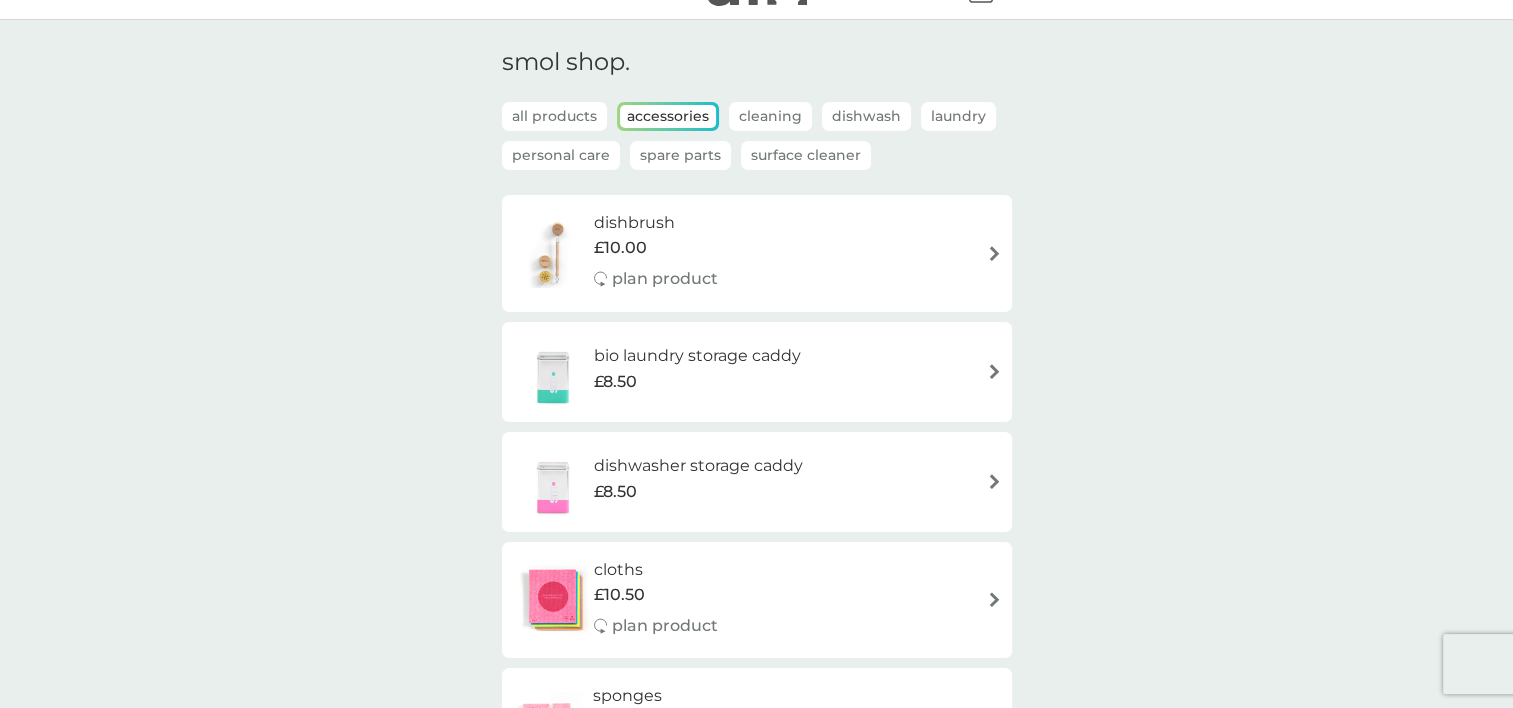 scroll, scrollTop: 39, scrollLeft: 0, axis: vertical 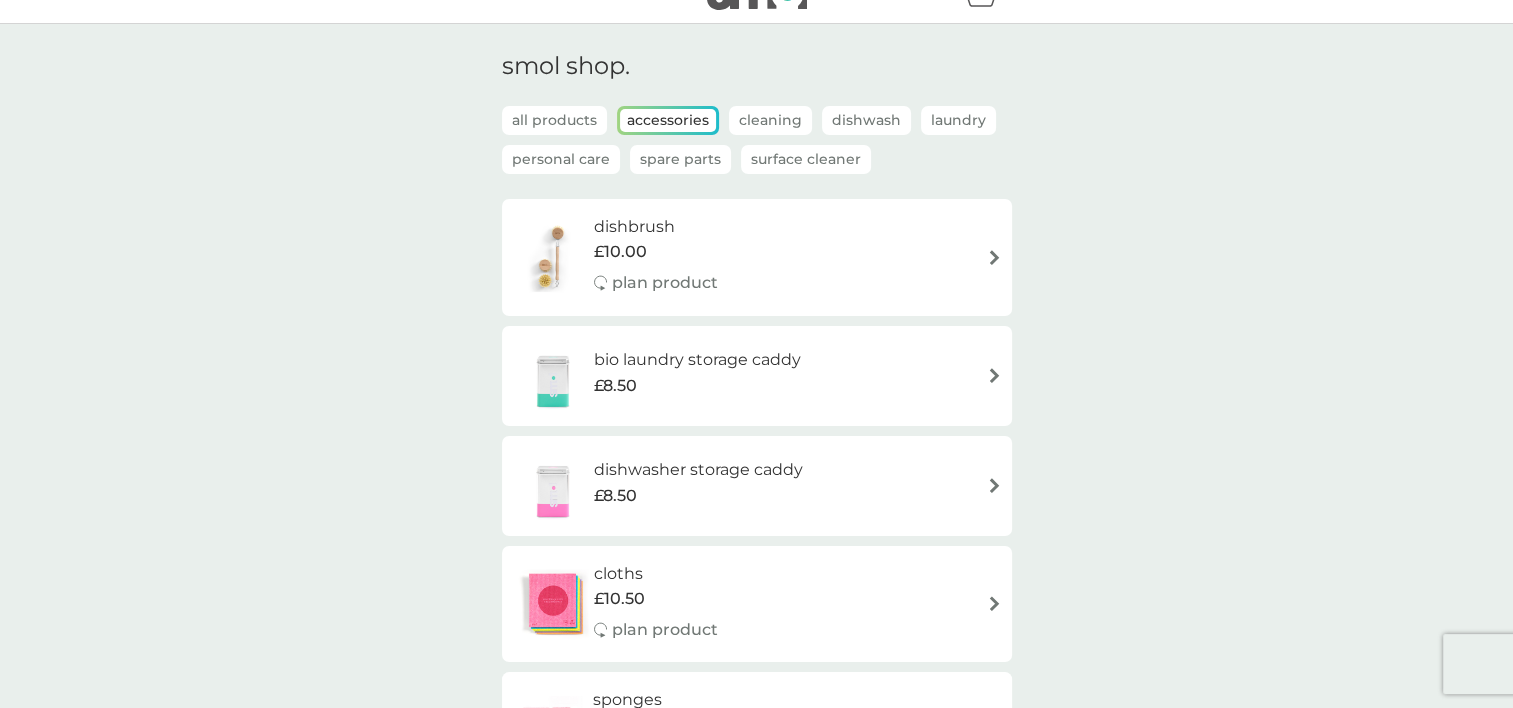 click on "Spare Parts" at bounding box center [680, 159] 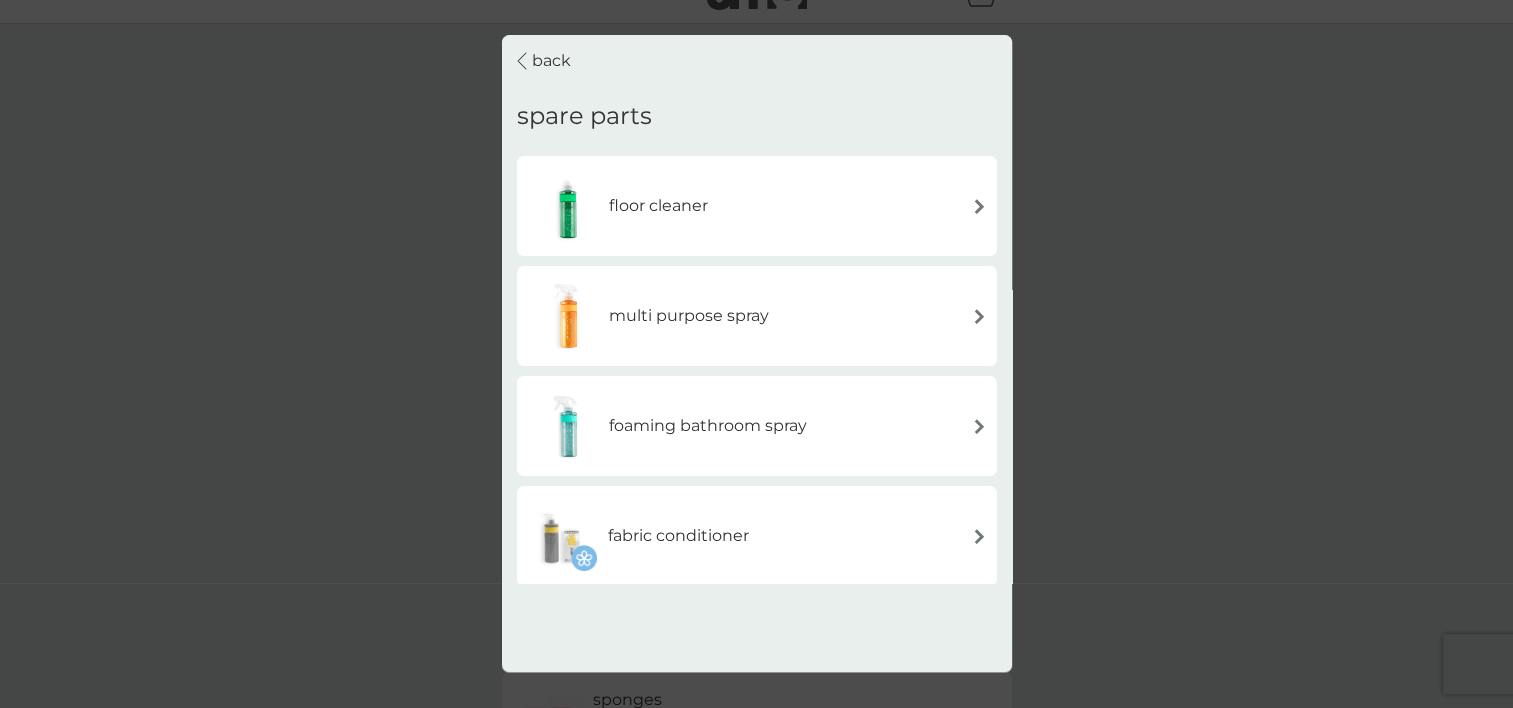 click at bounding box center (979, 206) 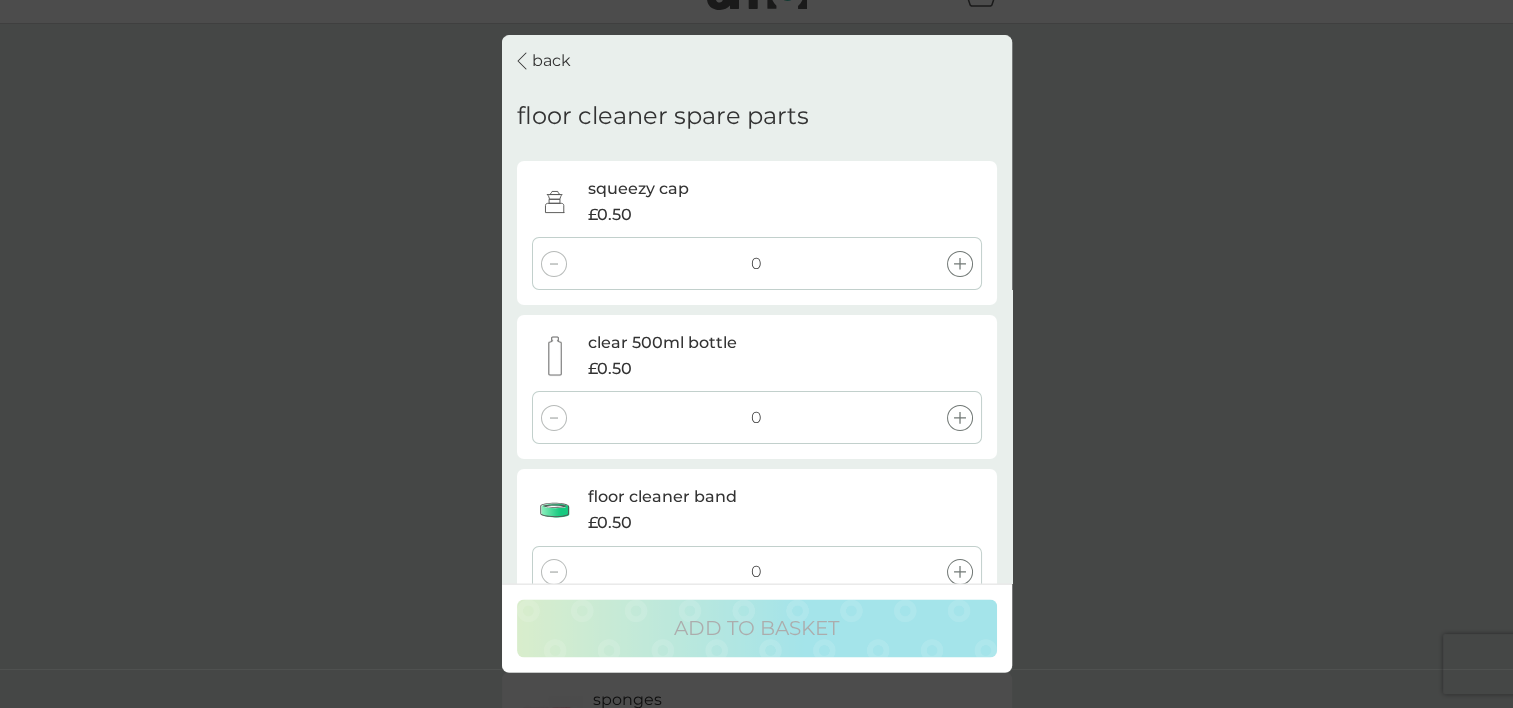 click 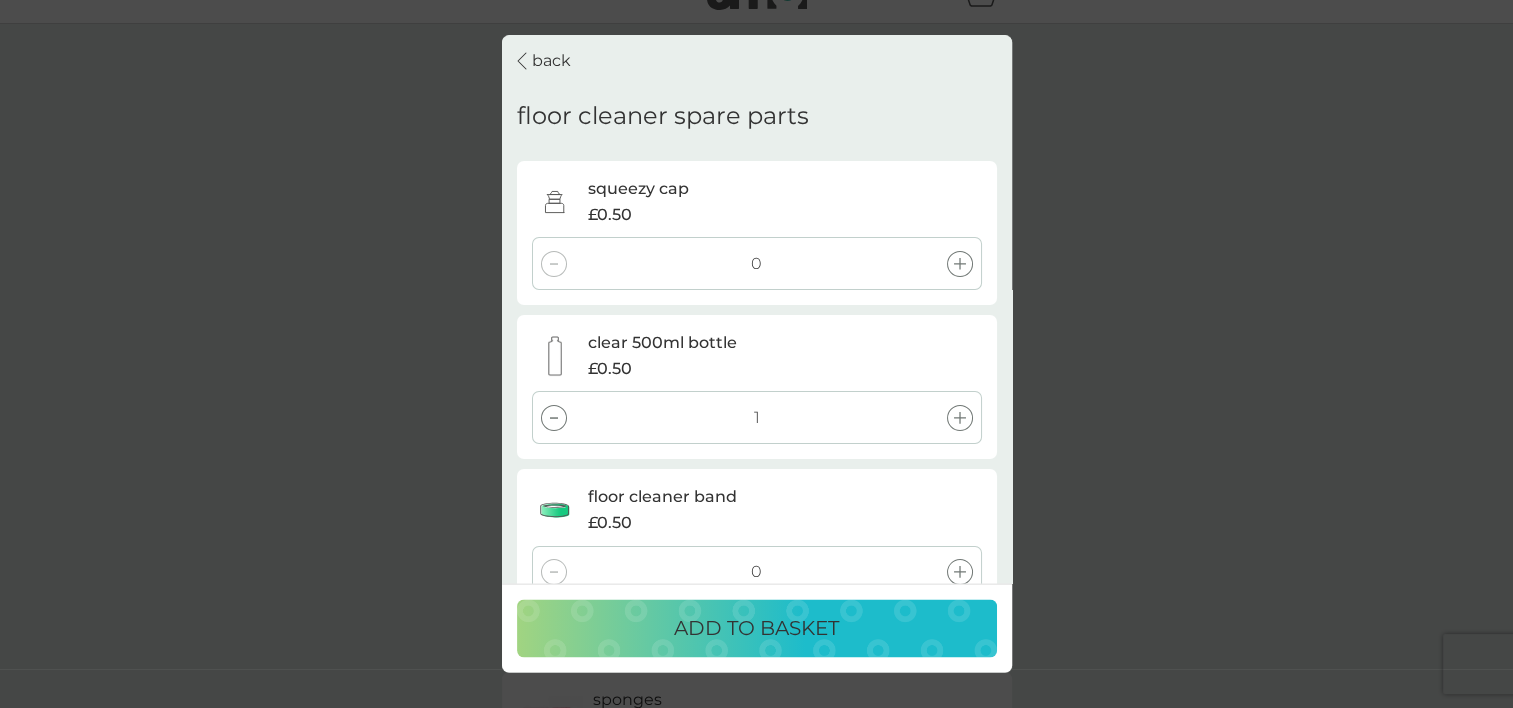 click on "ADD TO BASKET" at bounding box center [756, 629] 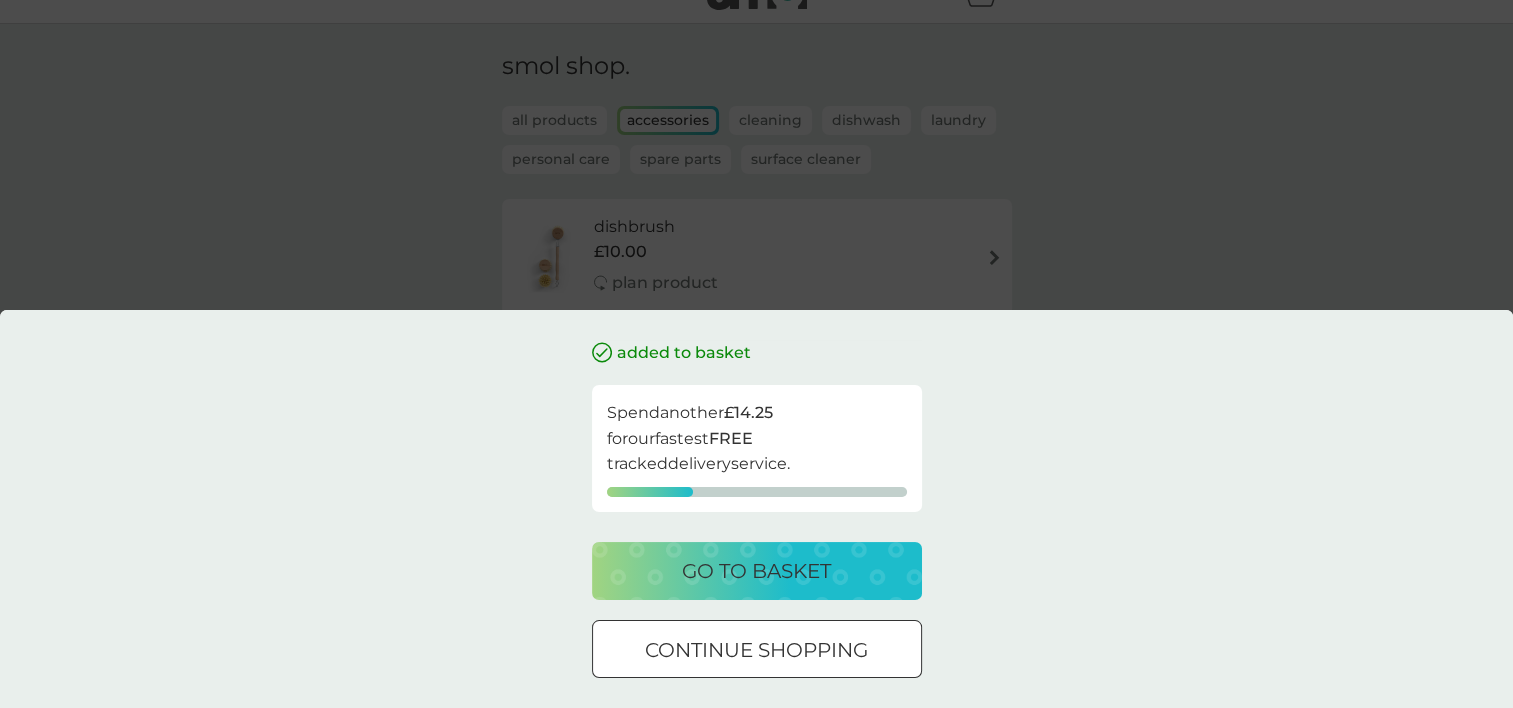 click on "continue shopping" at bounding box center [756, 650] 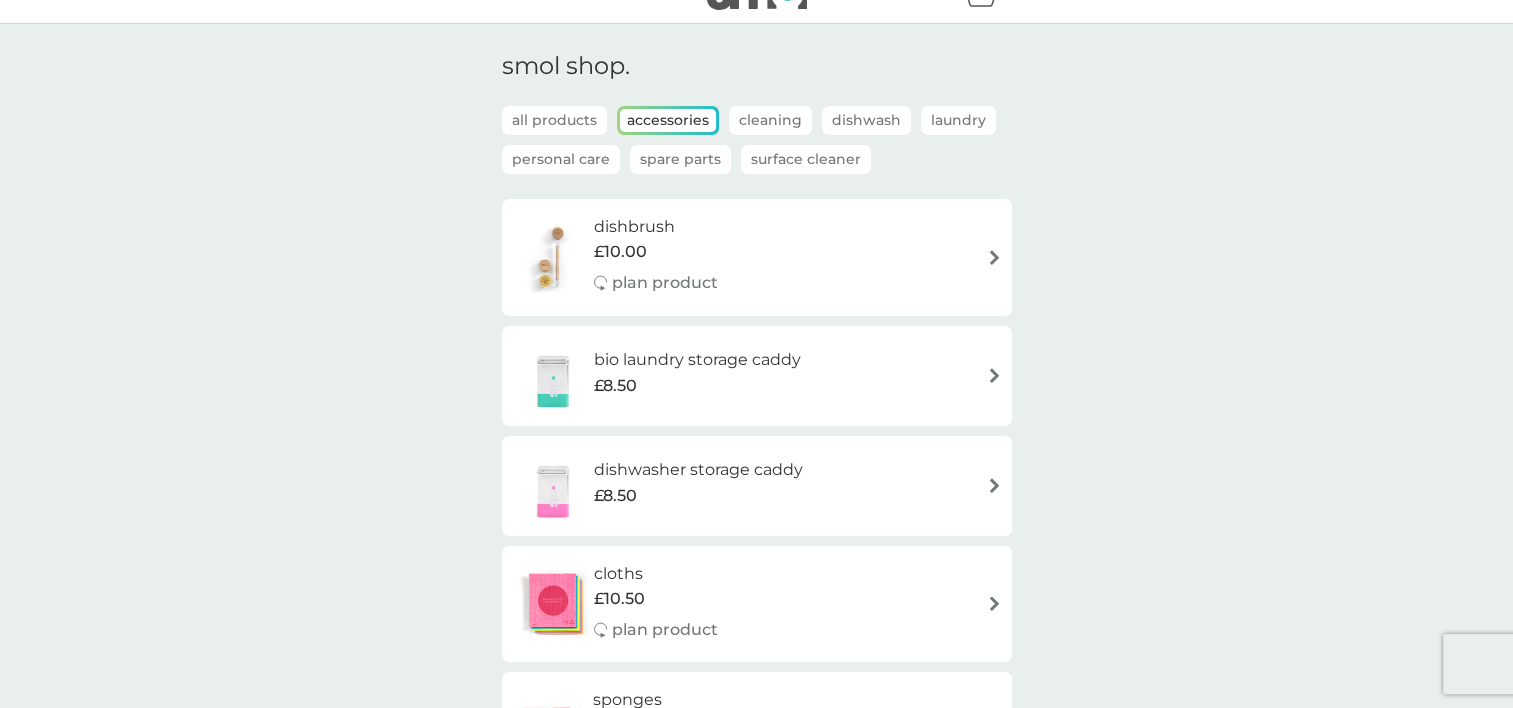 scroll, scrollTop: 8, scrollLeft: 0, axis: vertical 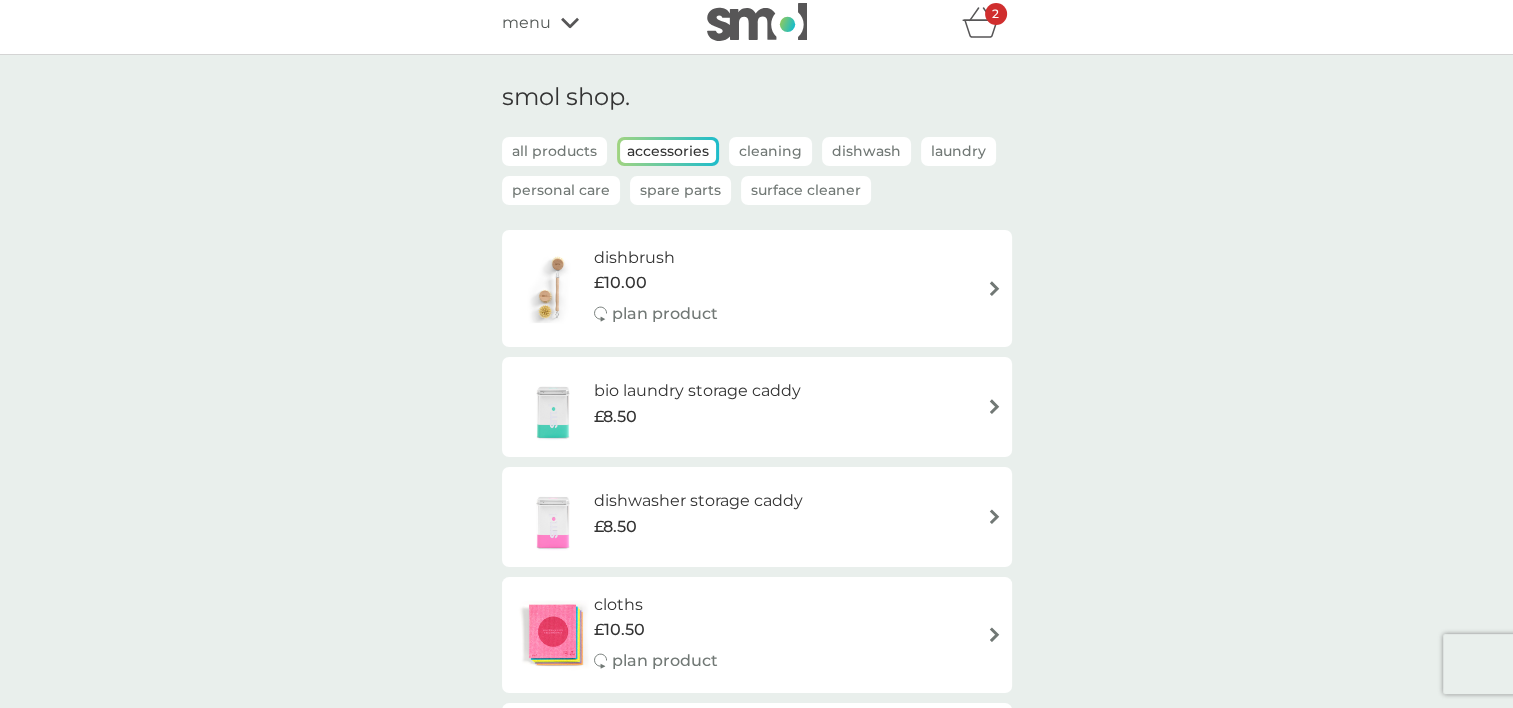click on "Personal Care" at bounding box center (561, 190) 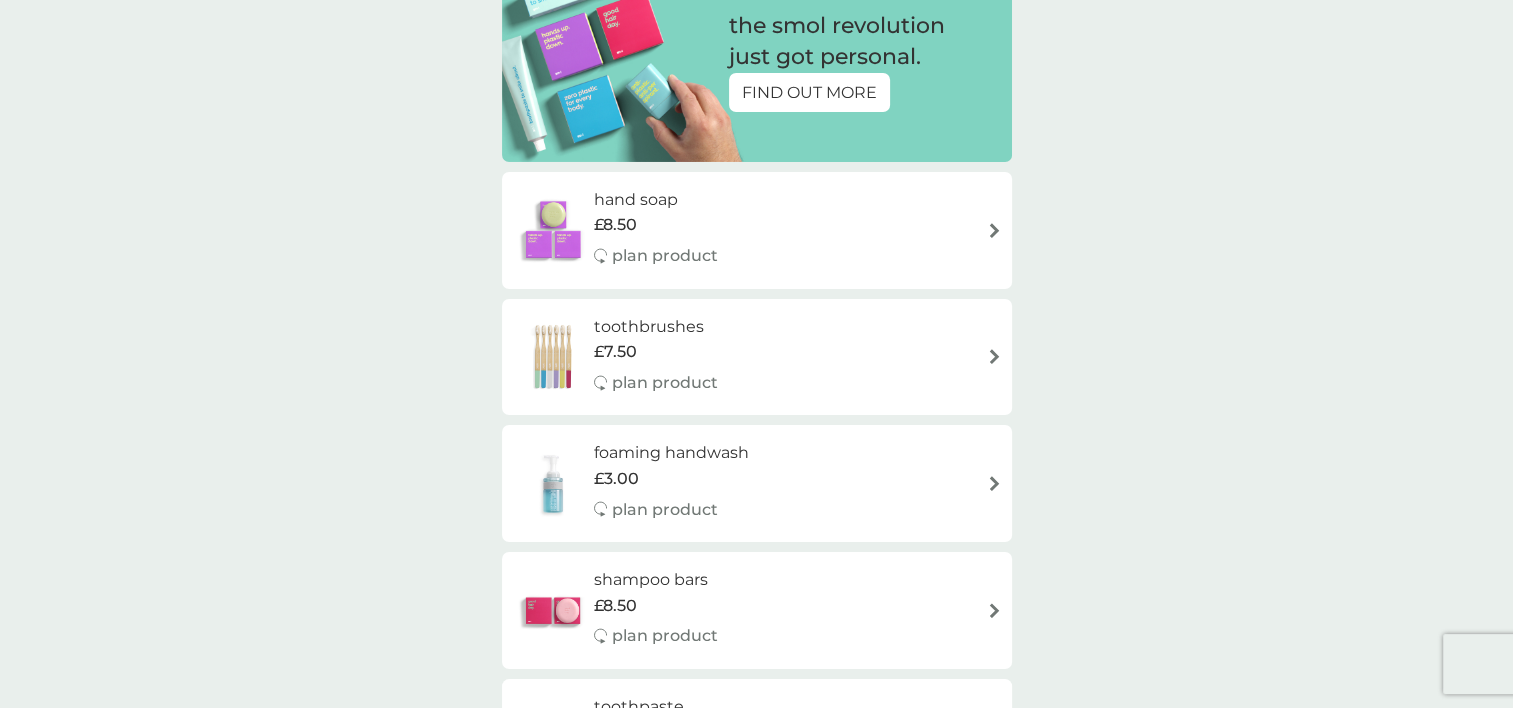 scroll, scrollTop: 0, scrollLeft: 0, axis: both 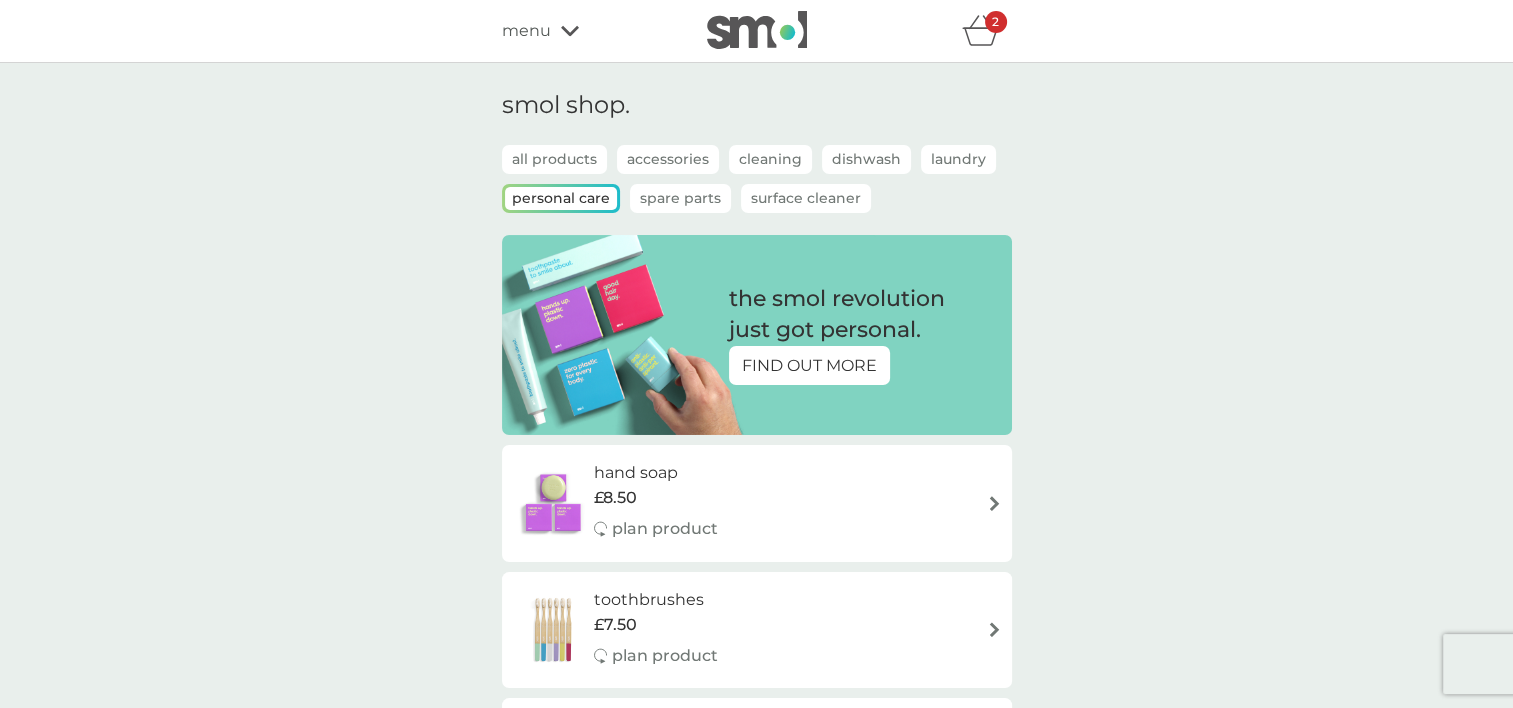 click on "Cleaning" at bounding box center [770, 159] 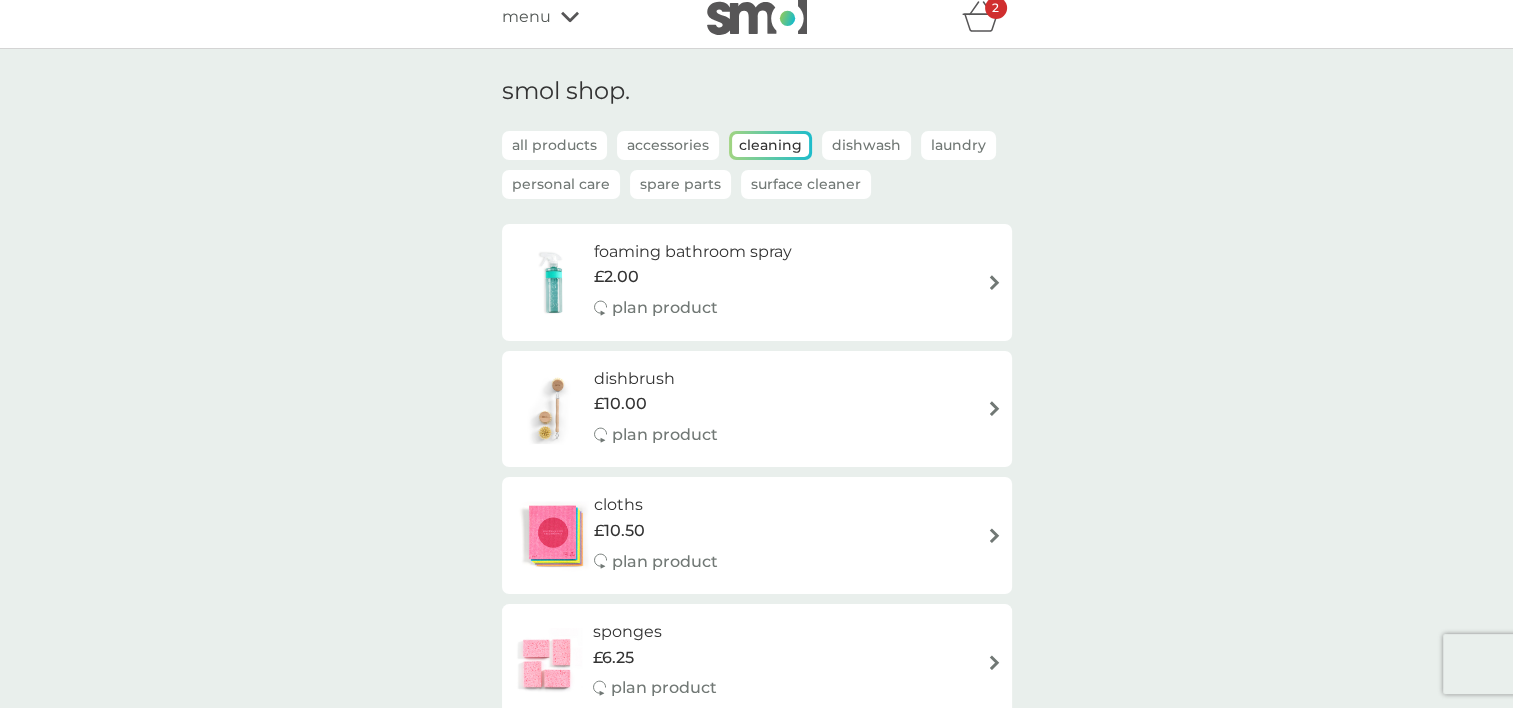 scroll, scrollTop: 0, scrollLeft: 0, axis: both 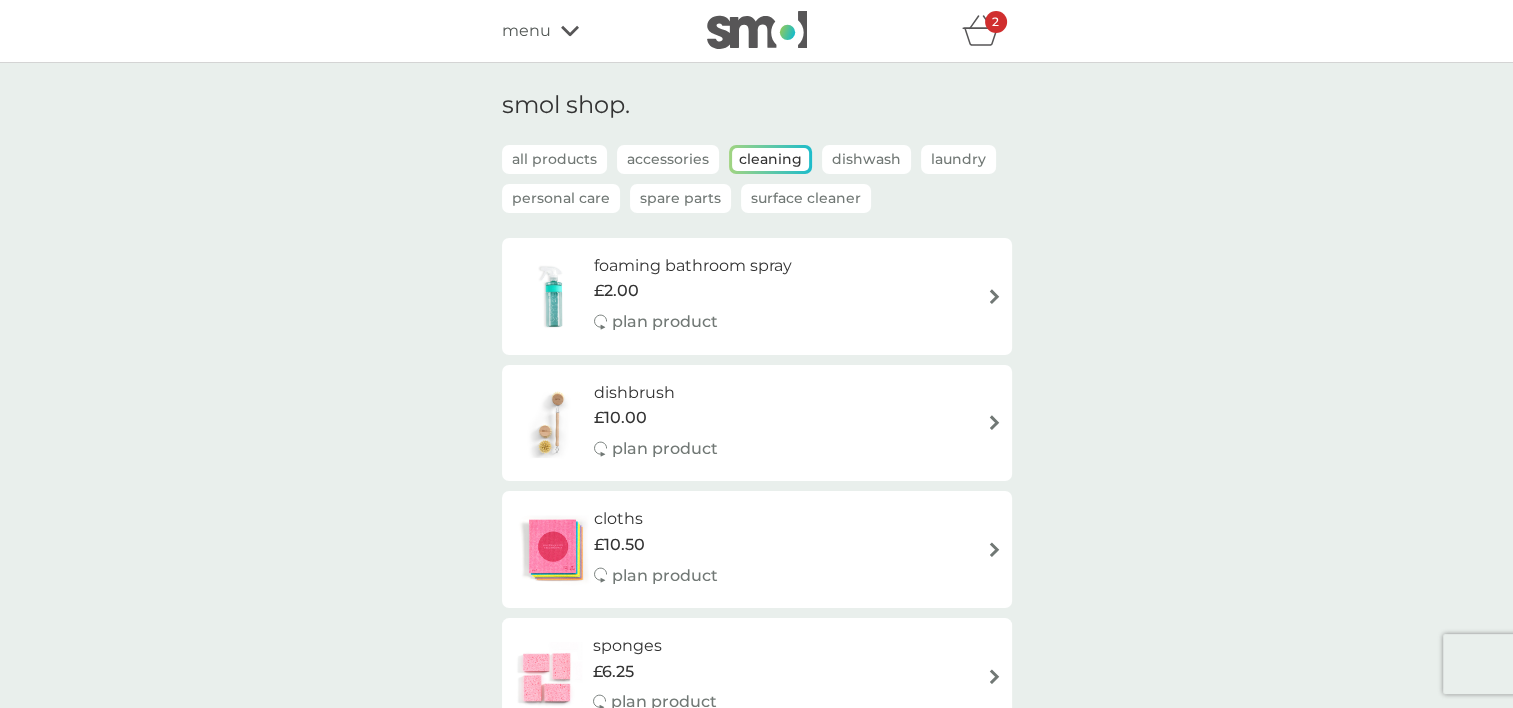 click on "Laundry" at bounding box center [958, 159] 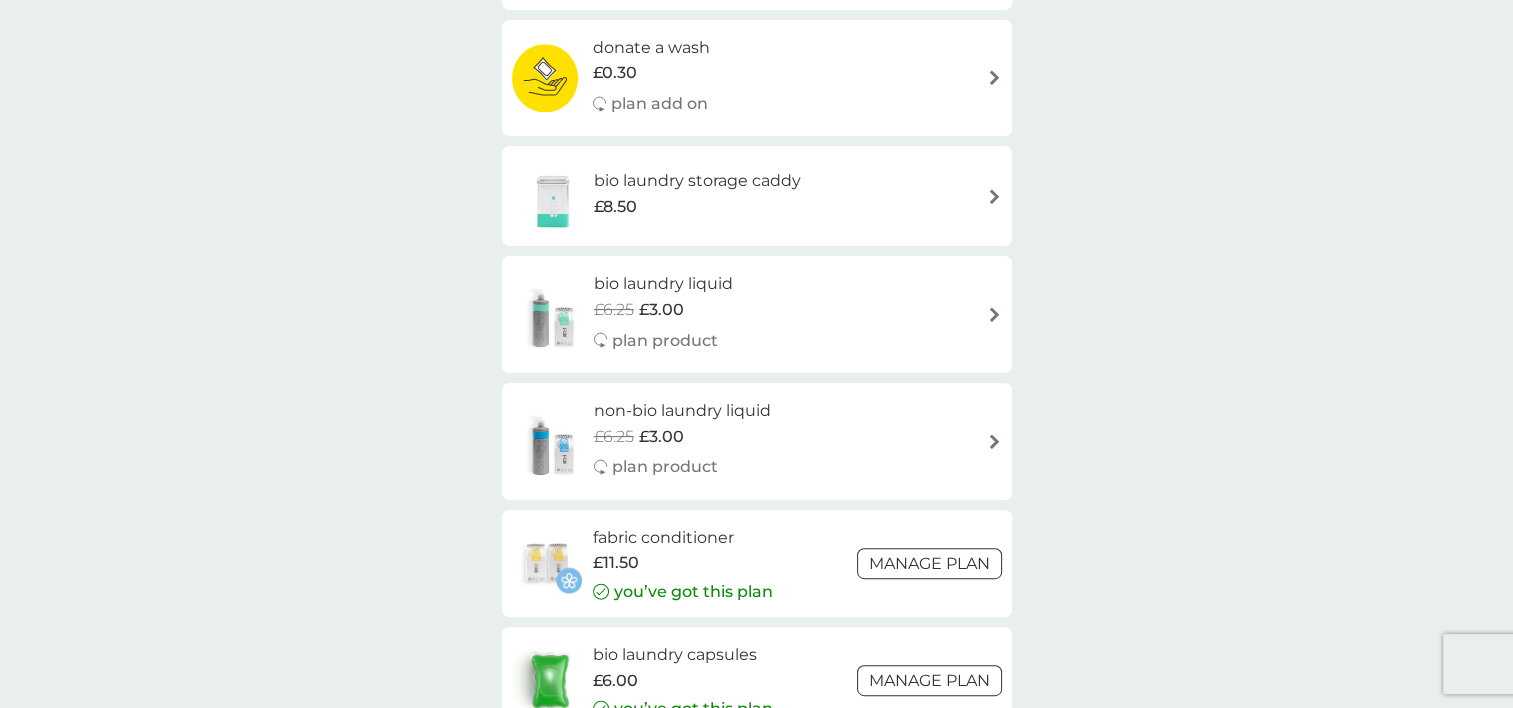 scroll, scrollTop: 572, scrollLeft: 0, axis: vertical 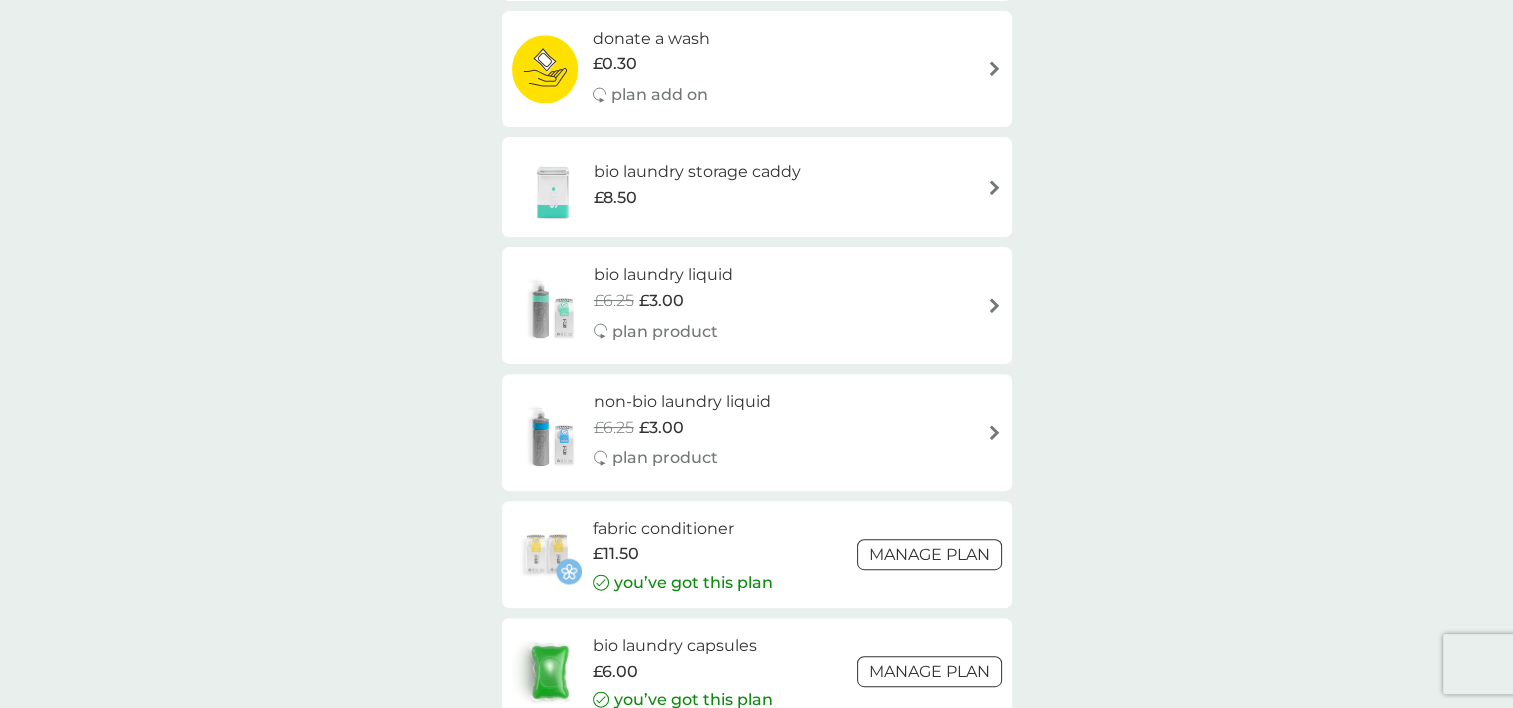 click on "plan product" at bounding box center [665, 332] 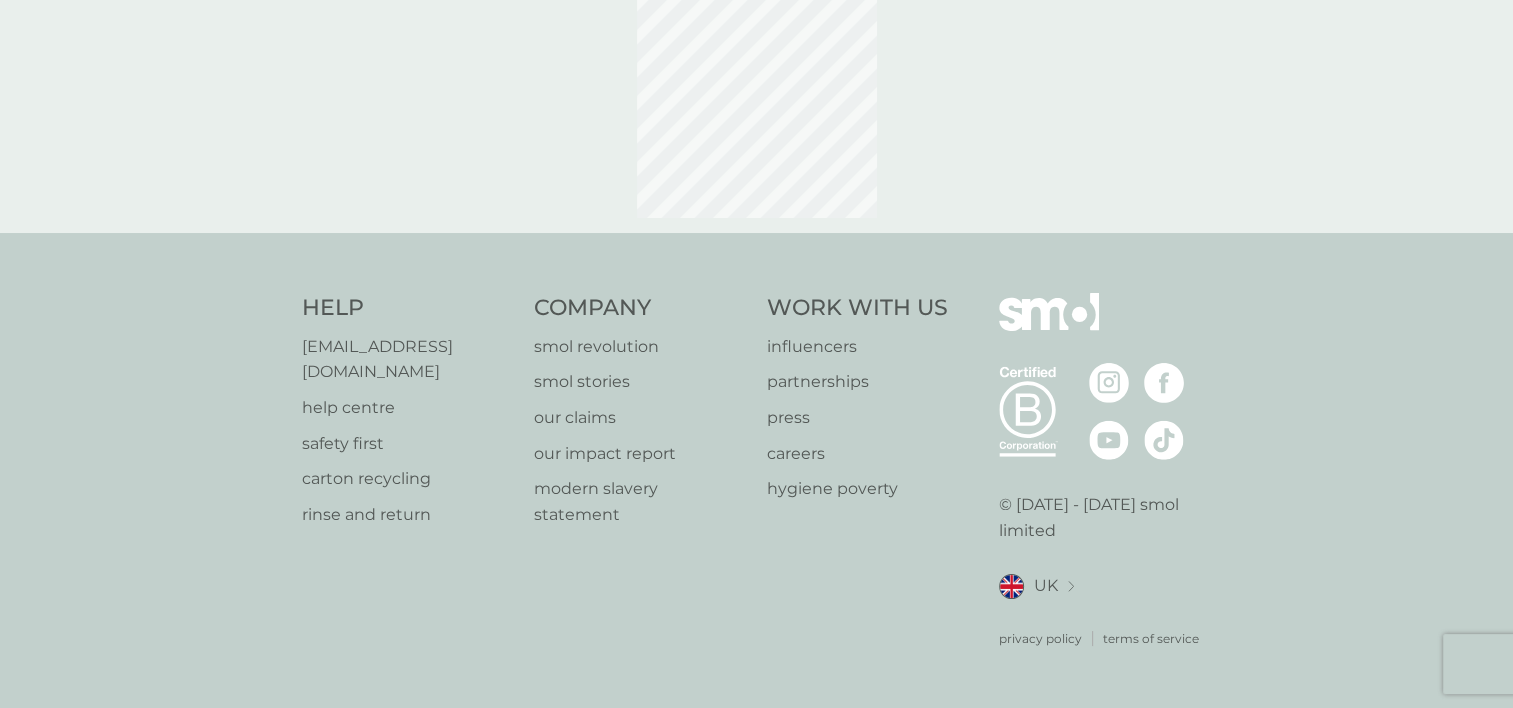scroll, scrollTop: 0, scrollLeft: 0, axis: both 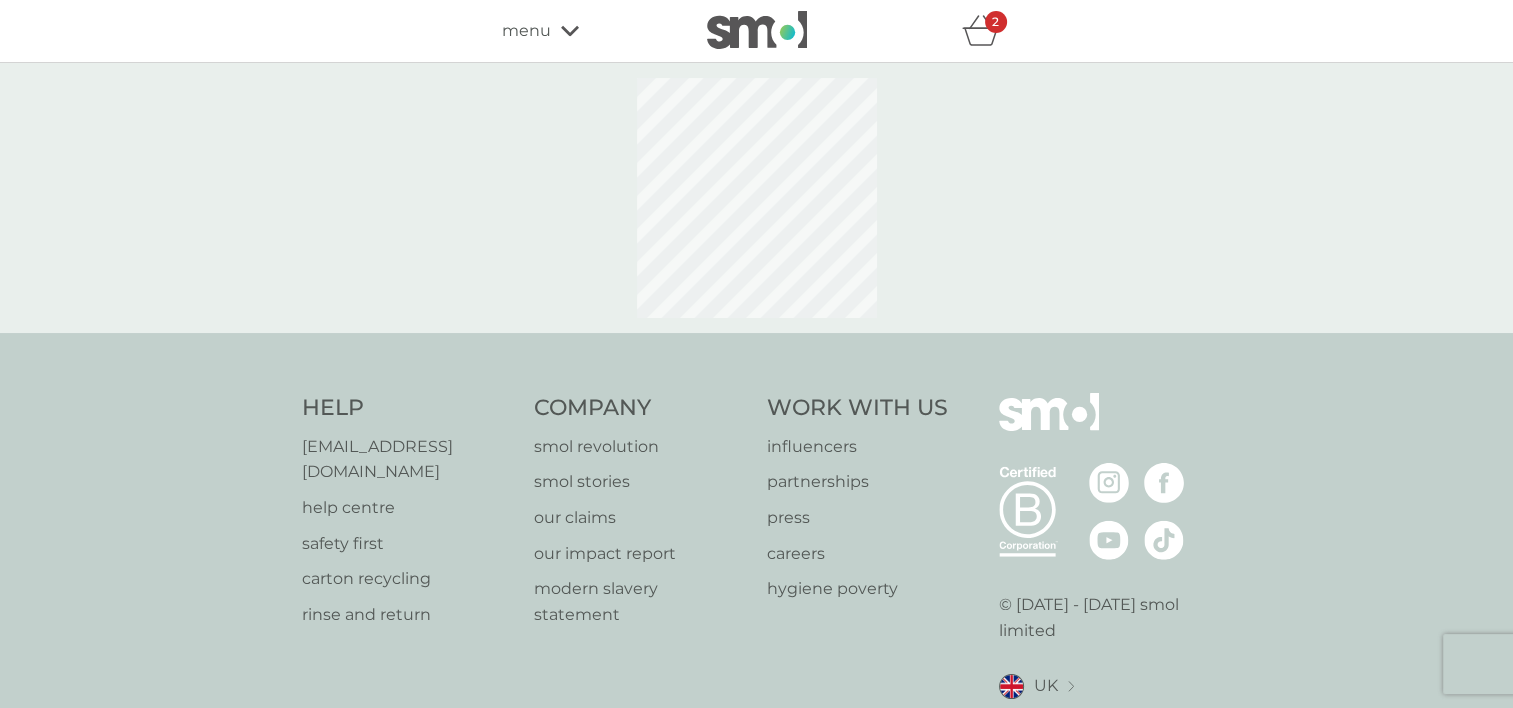 select on "91" 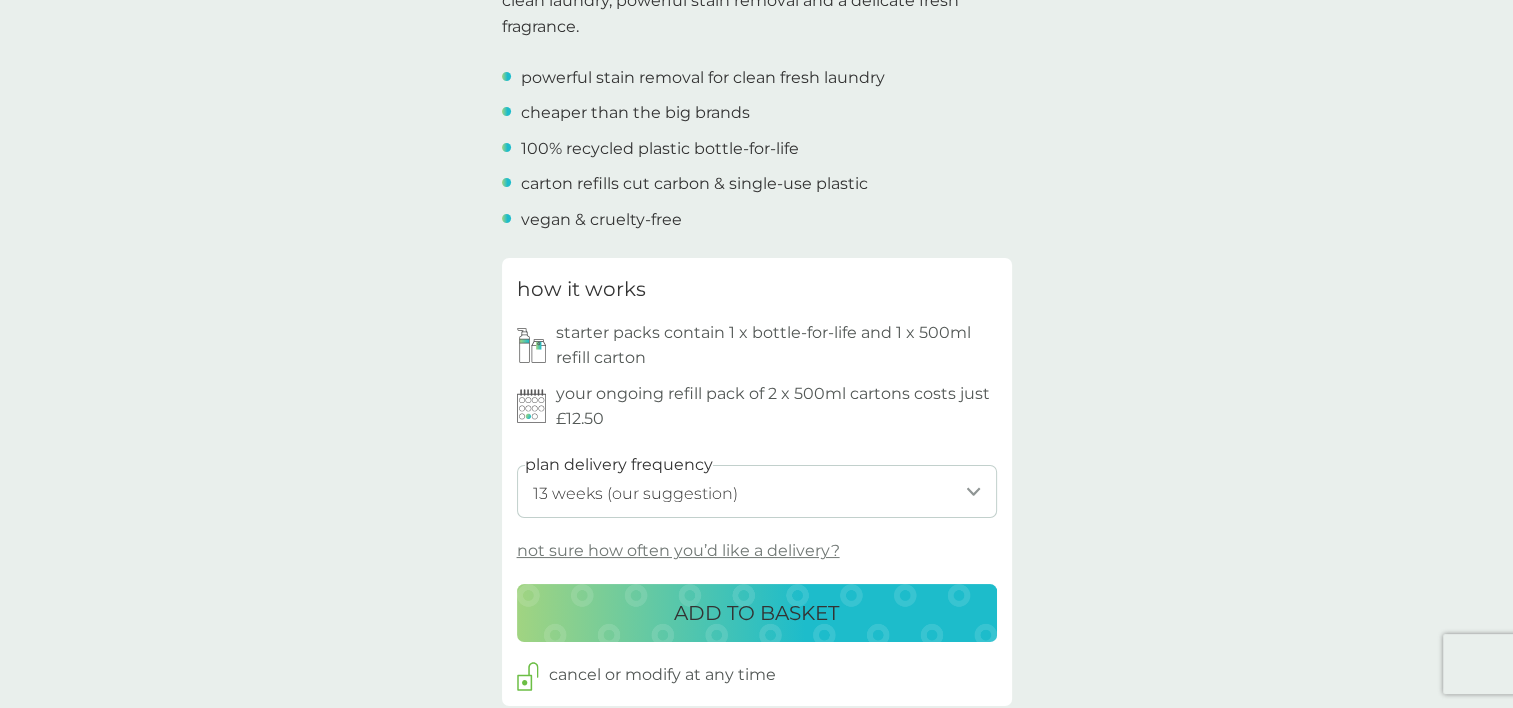 scroll, scrollTop: 713, scrollLeft: 0, axis: vertical 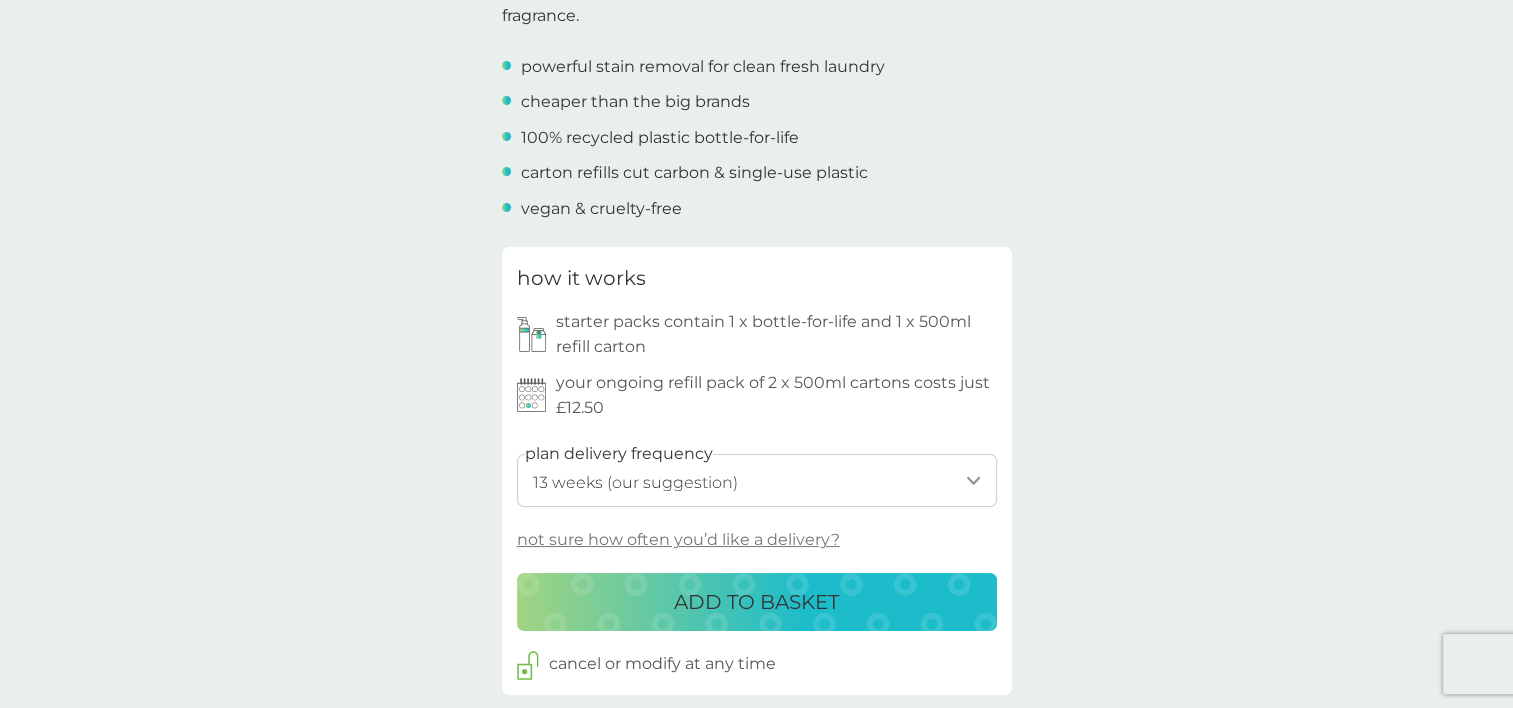 click on "ADD TO BASKET" at bounding box center (756, 602) 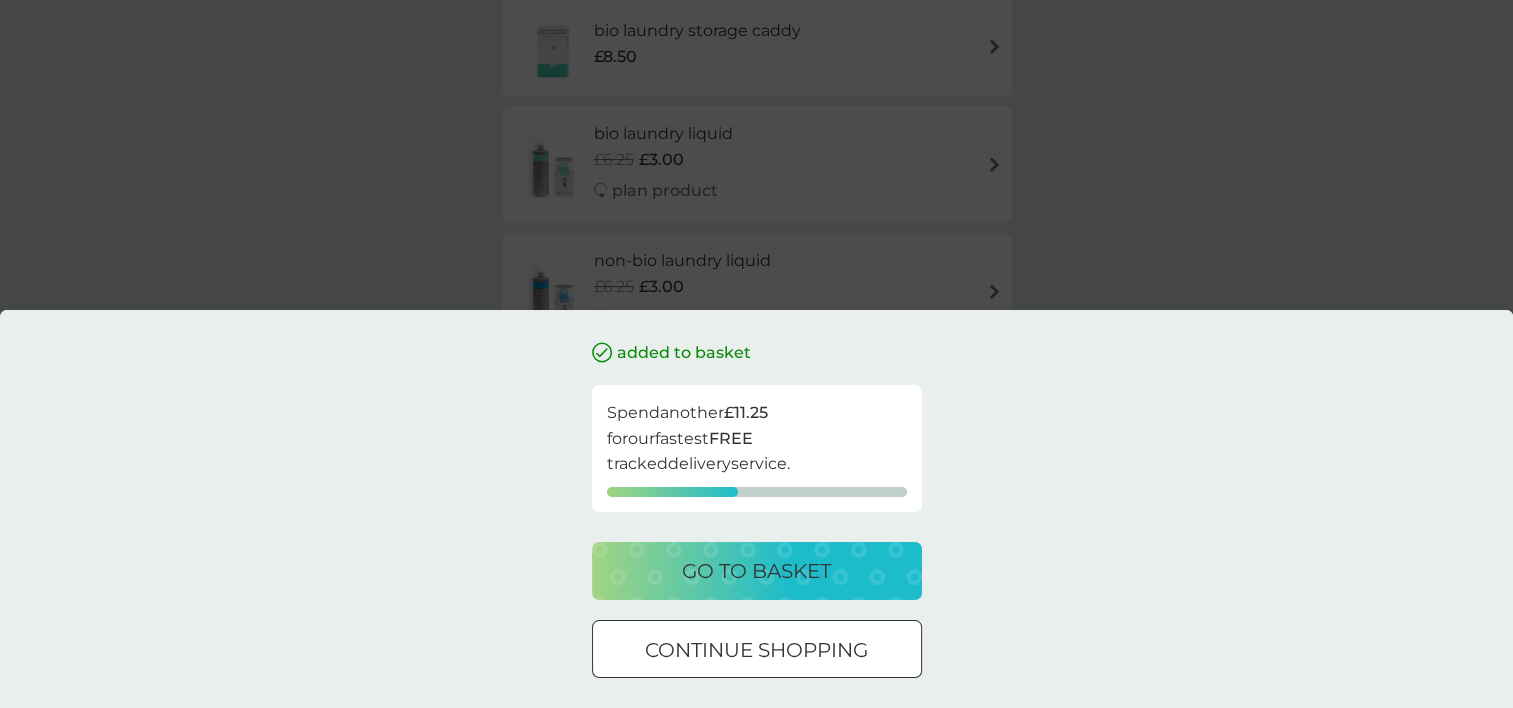 scroll, scrollTop: 0, scrollLeft: 0, axis: both 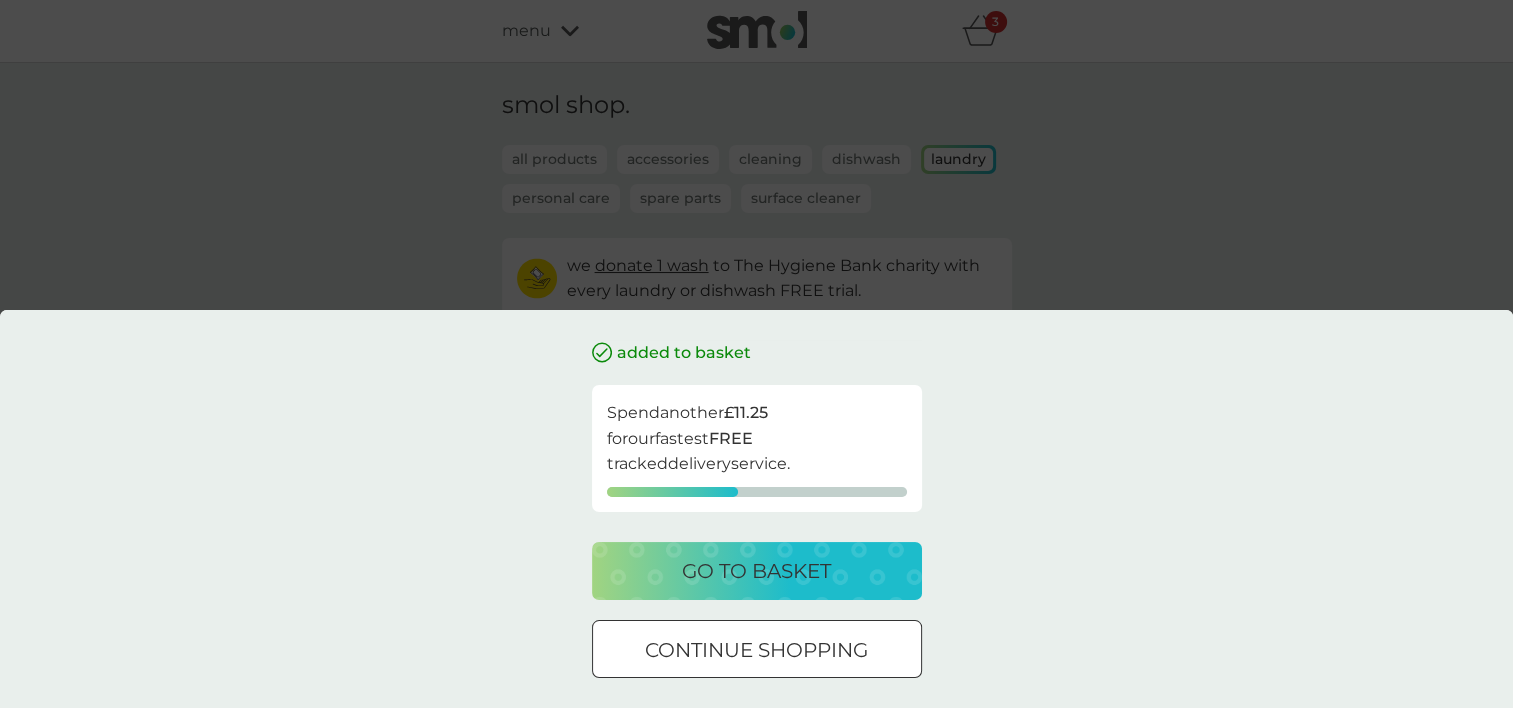 click on "continue shopping" at bounding box center (756, 650) 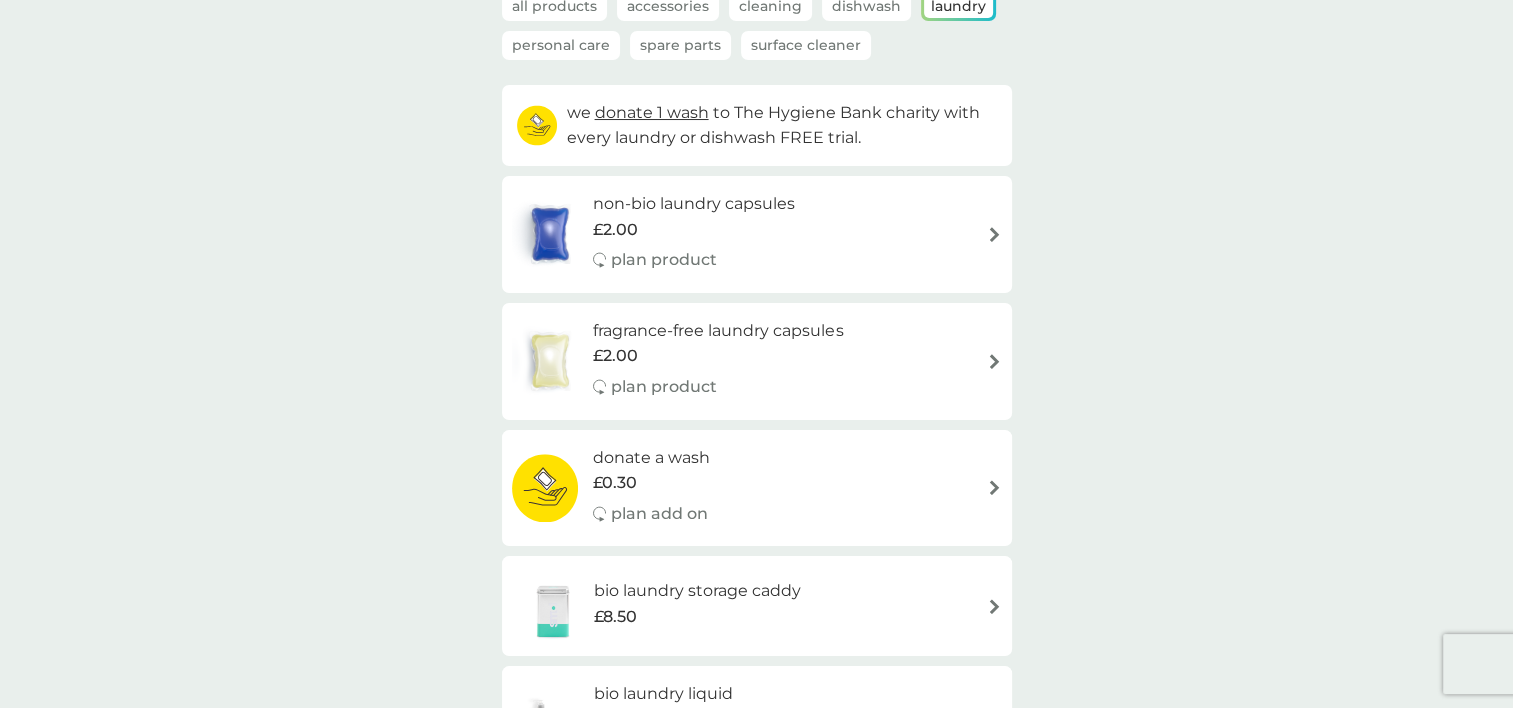 scroll, scrollTop: 0, scrollLeft: 0, axis: both 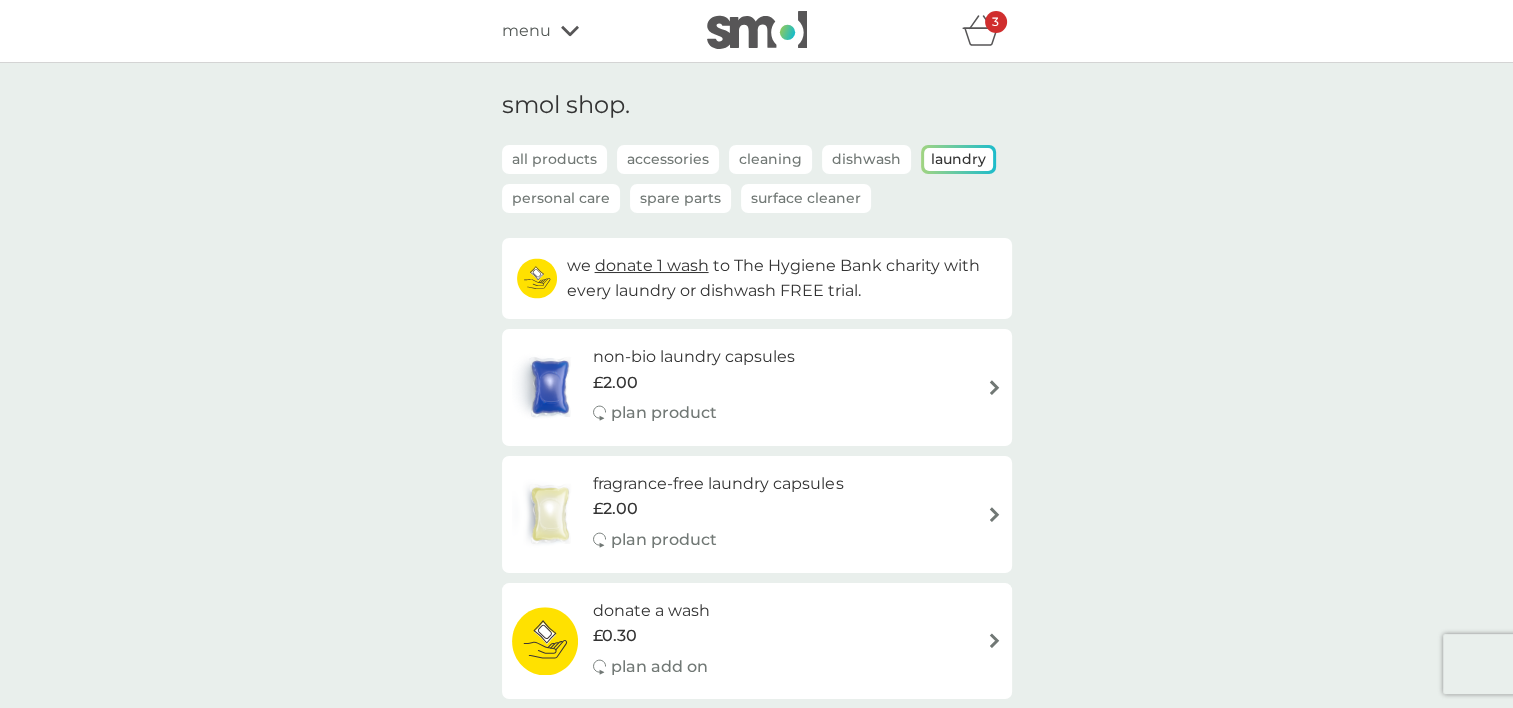 click 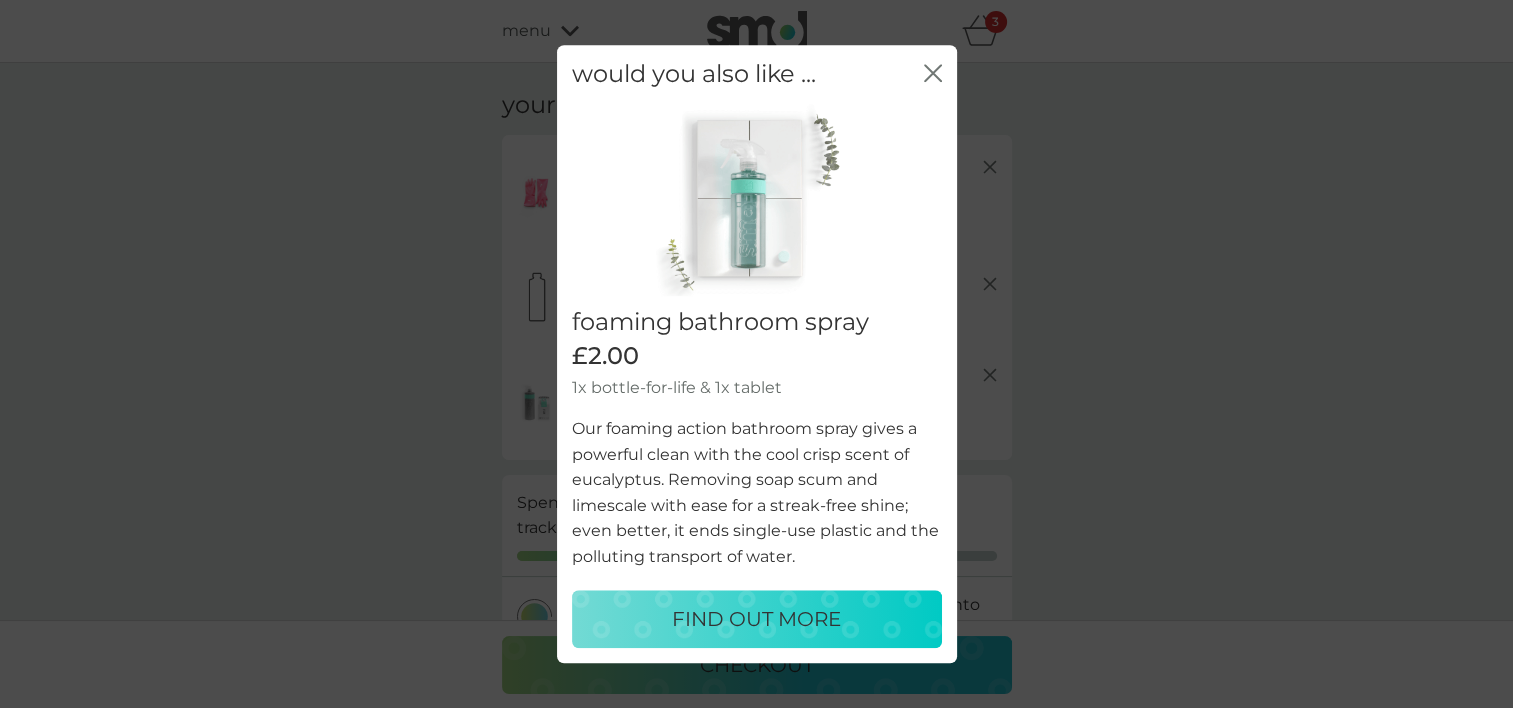click on "close" 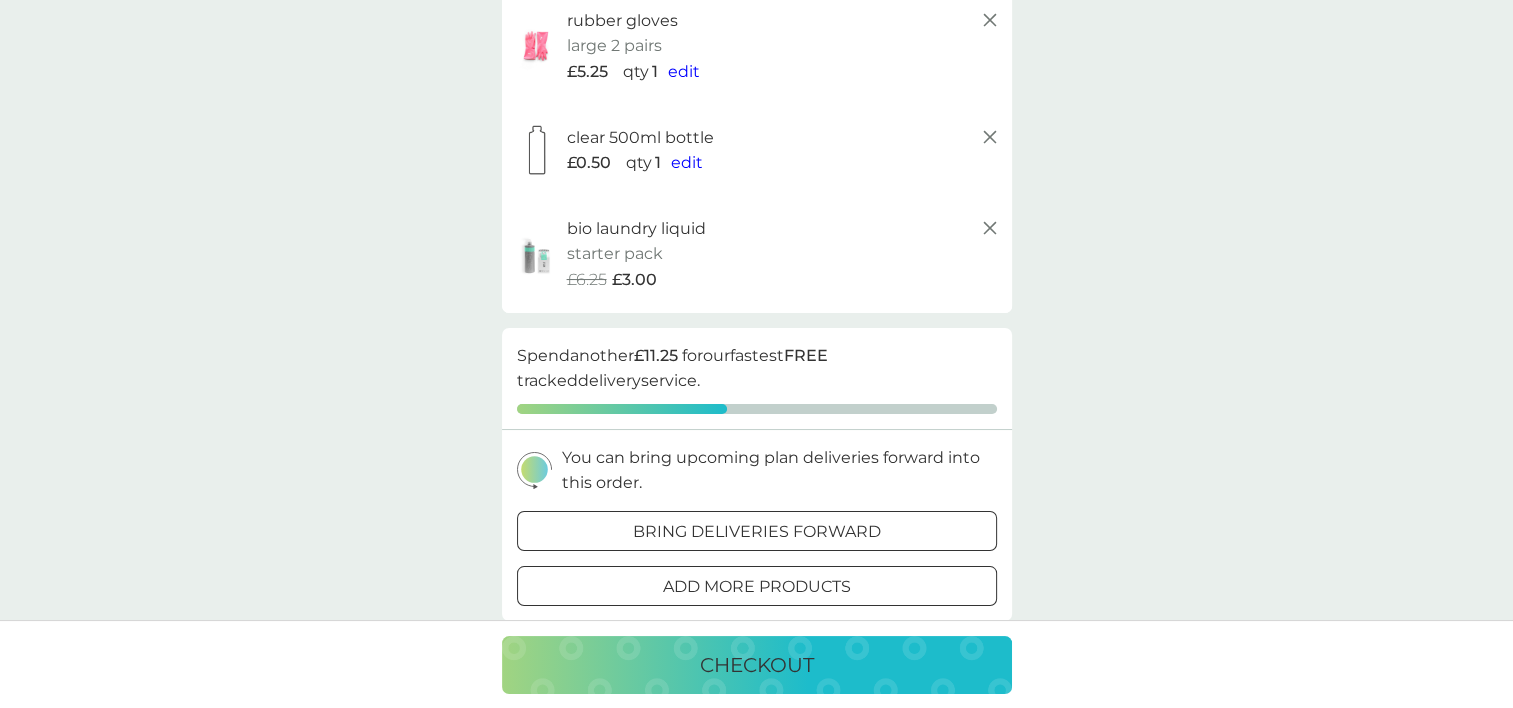 scroll, scrollTop: 144, scrollLeft: 0, axis: vertical 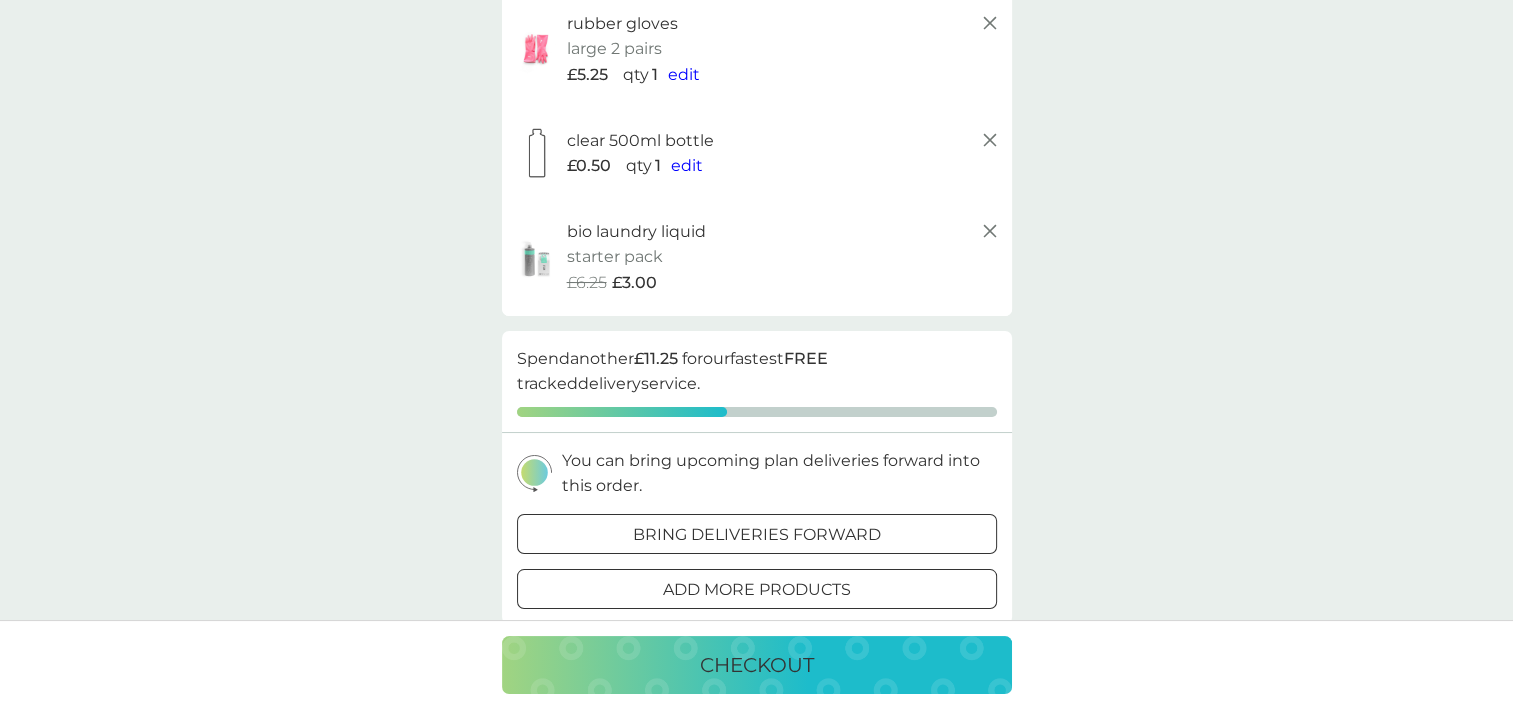 click on "bring deliveries forward" at bounding box center [757, 535] 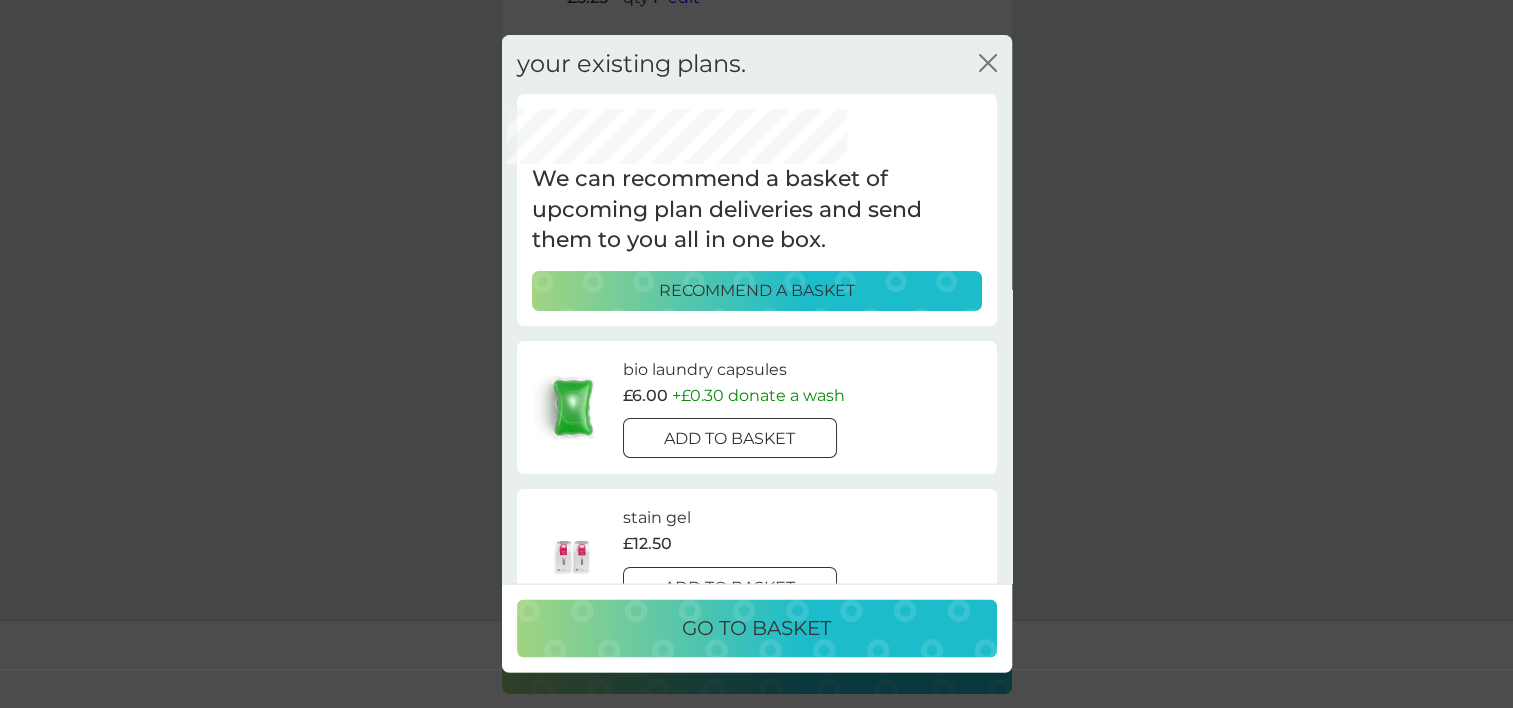 scroll, scrollTop: 223, scrollLeft: 0, axis: vertical 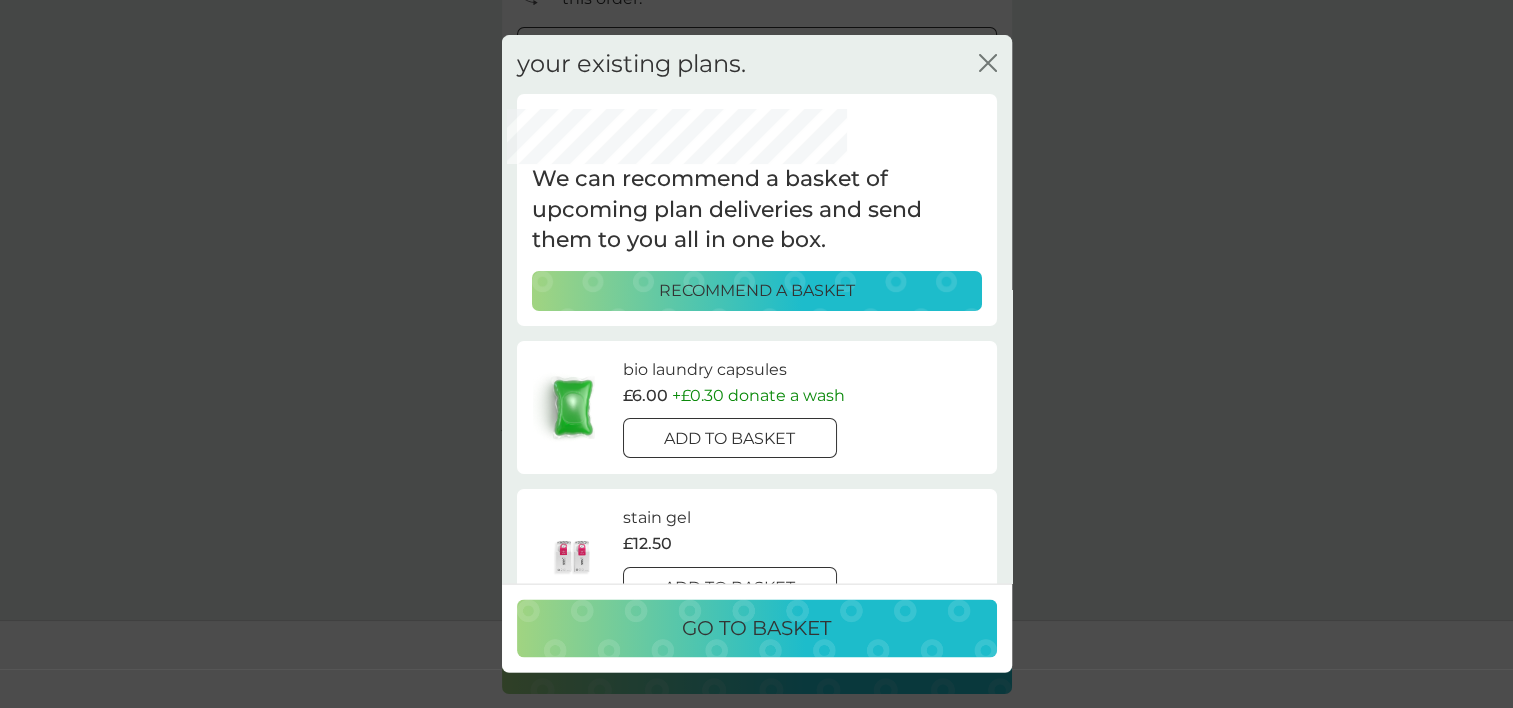 click on "add to basket" at bounding box center [730, 440] 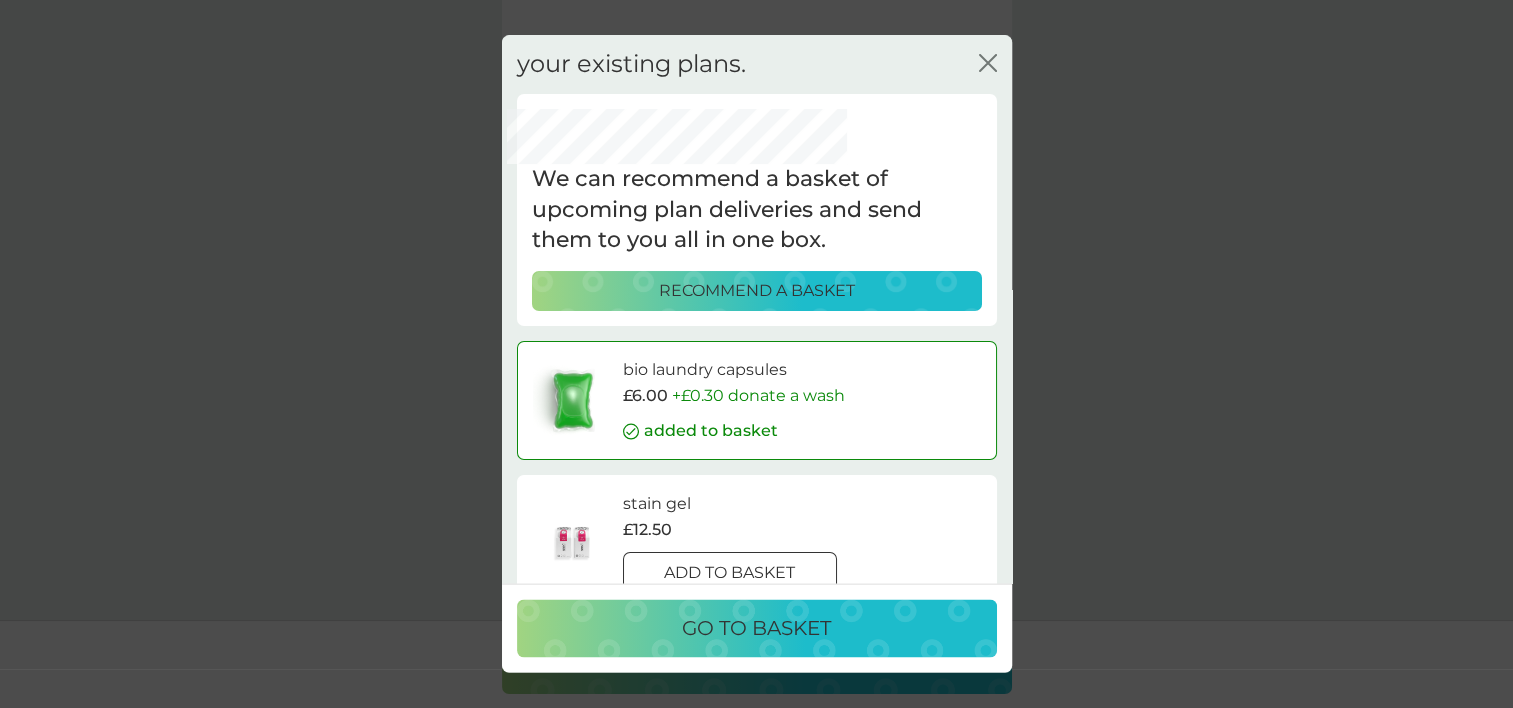 scroll, scrollTop: 930, scrollLeft: 0, axis: vertical 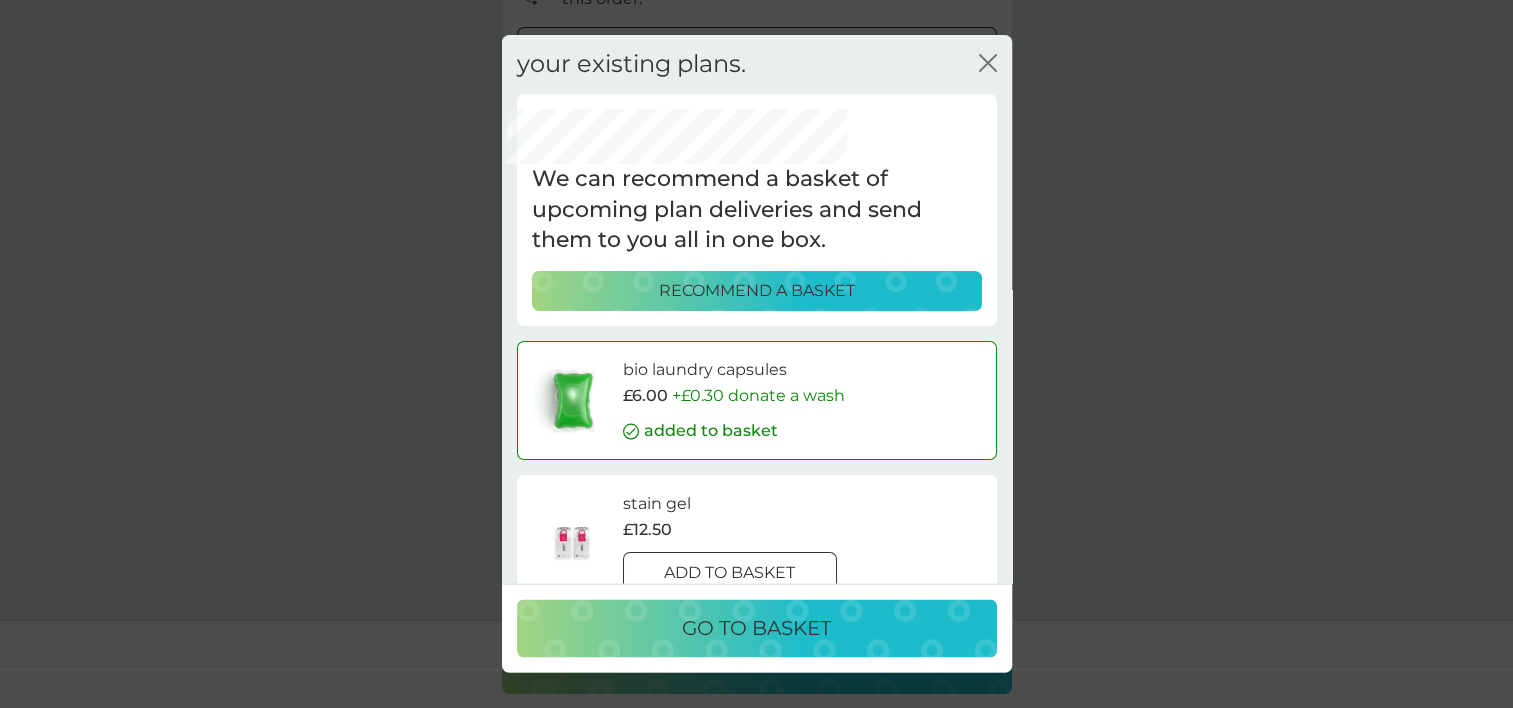 click on "add to basket" at bounding box center (729, 574) 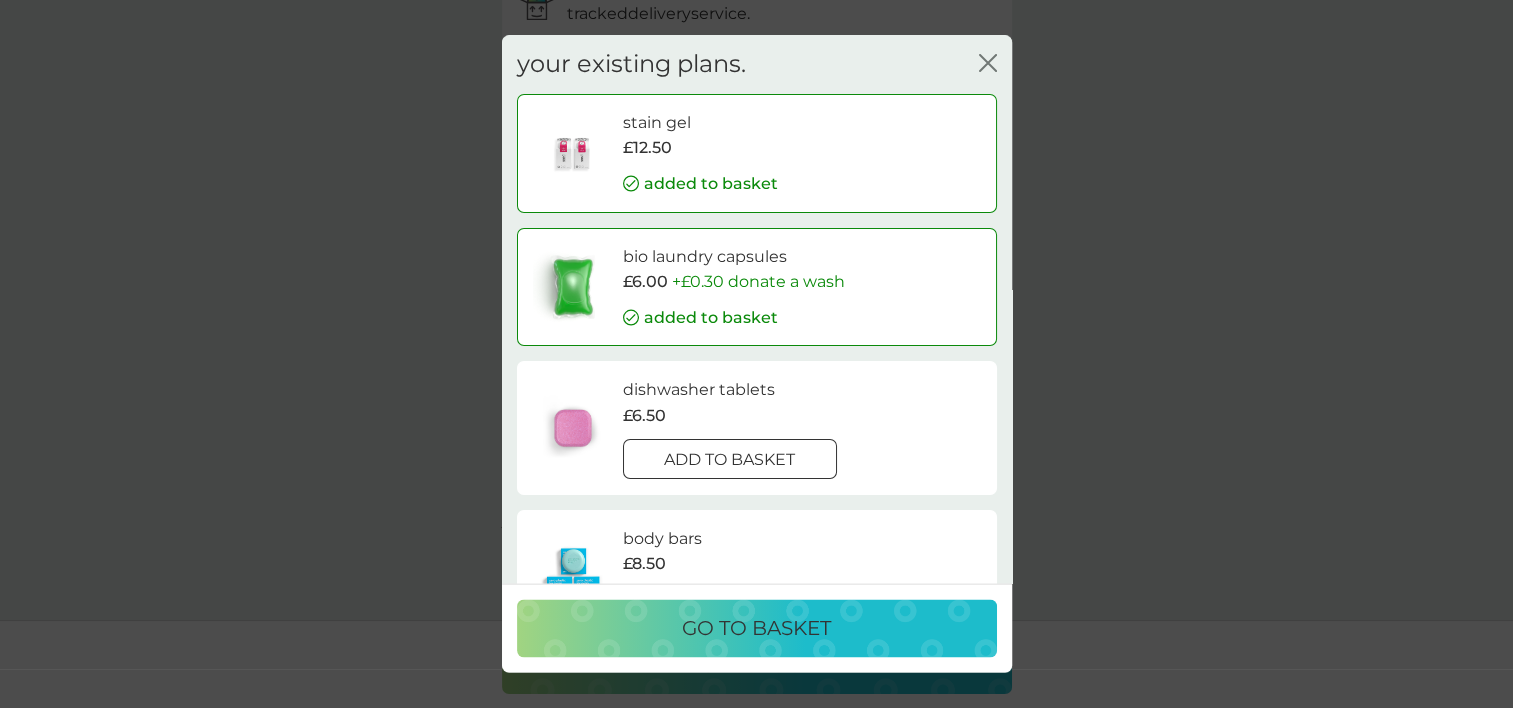 scroll, scrollTop: 1027, scrollLeft: 0, axis: vertical 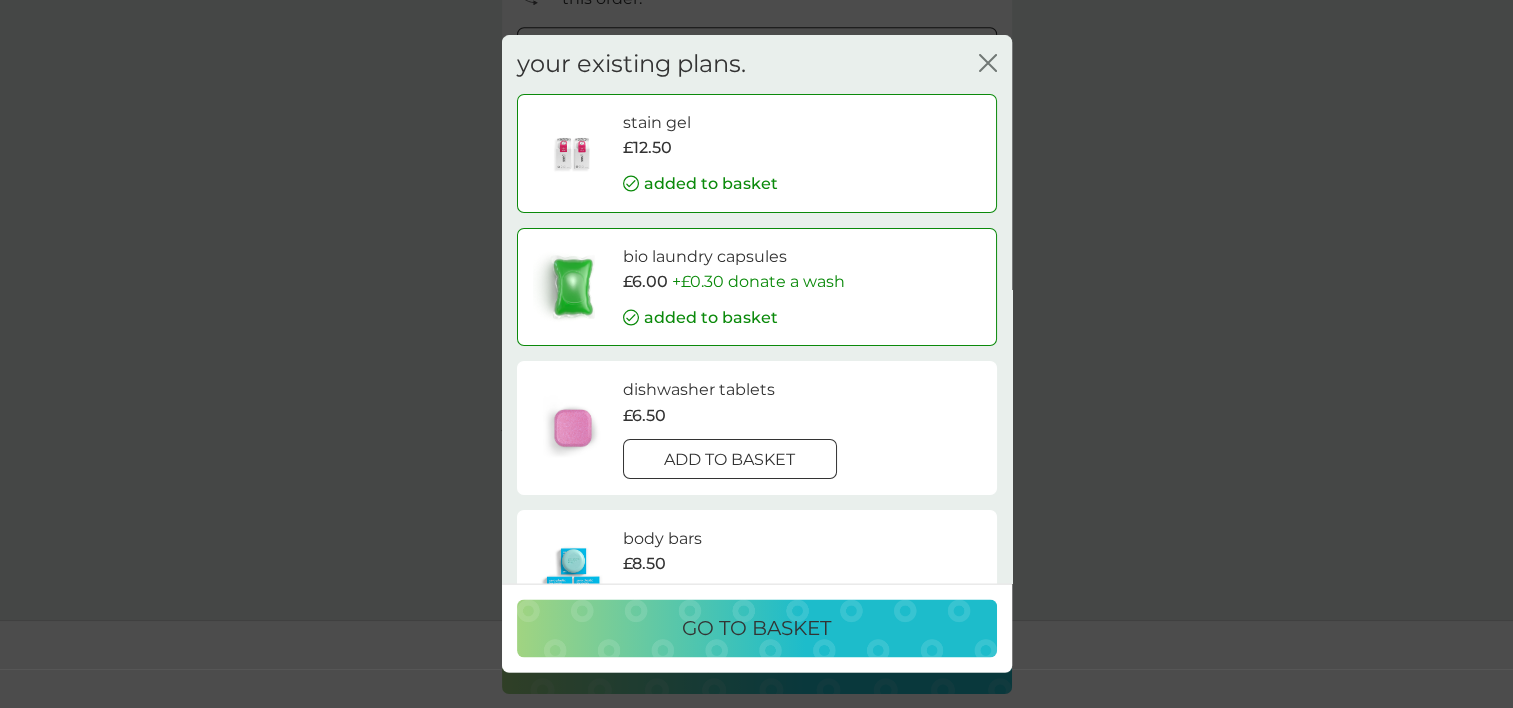 click on "go to basket" at bounding box center (756, 629) 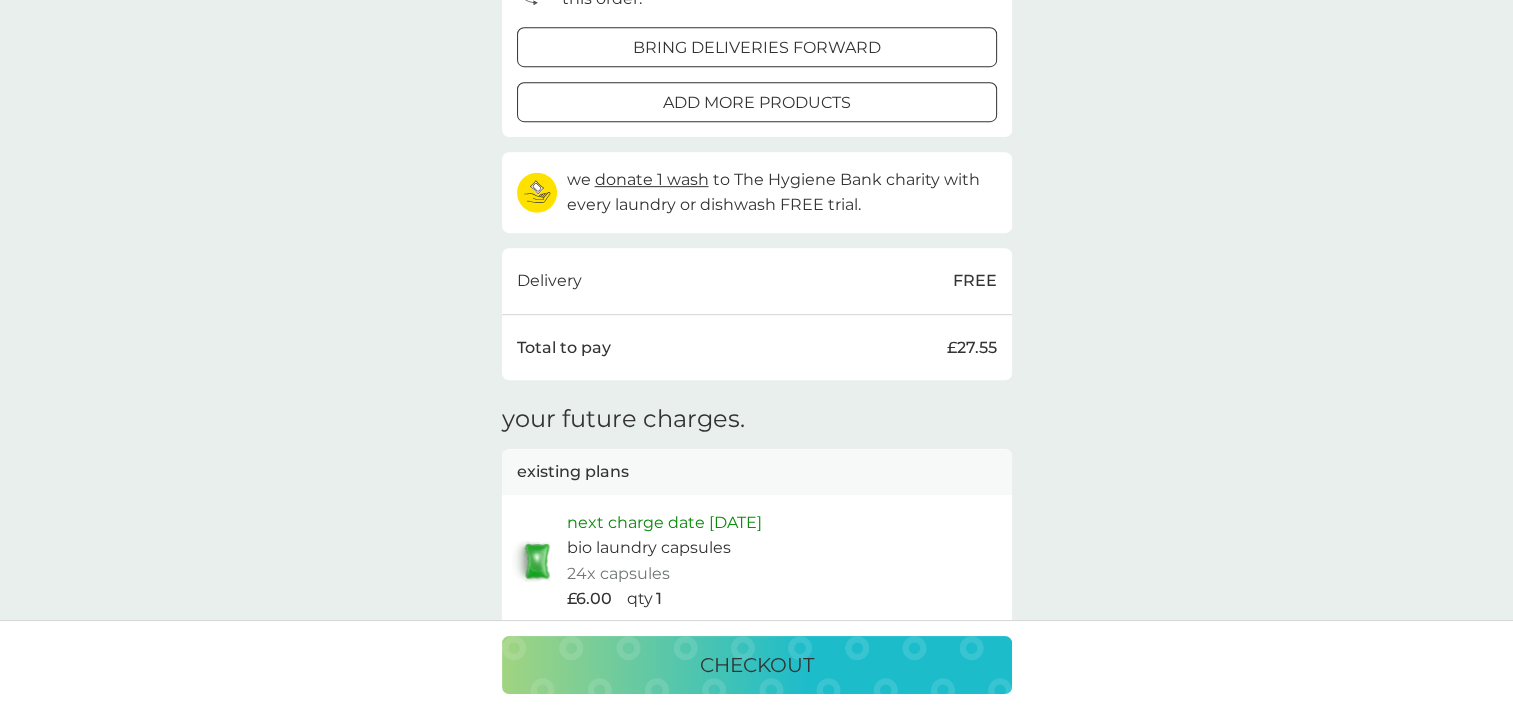 click on "checkout" at bounding box center (756, 664) 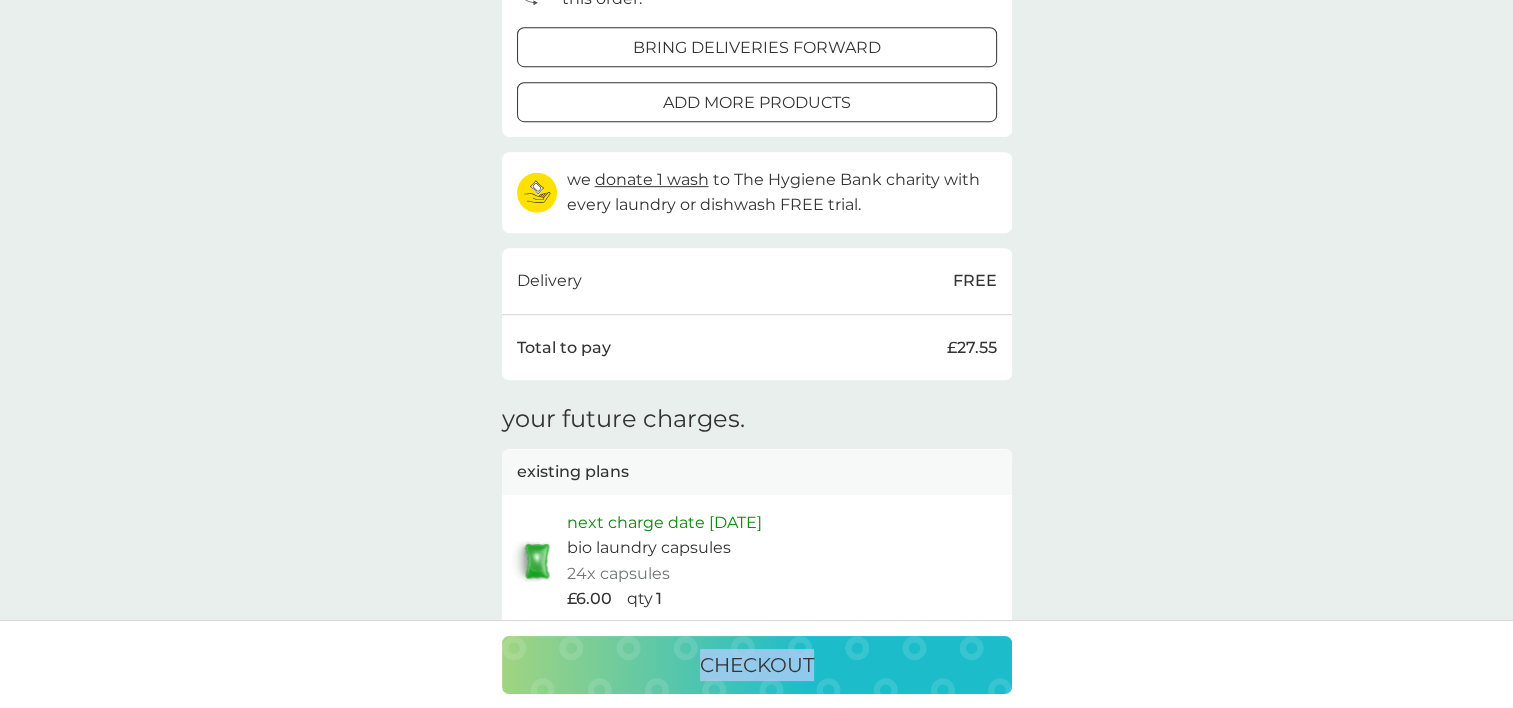 click on "checkout" at bounding box center [756, 664] 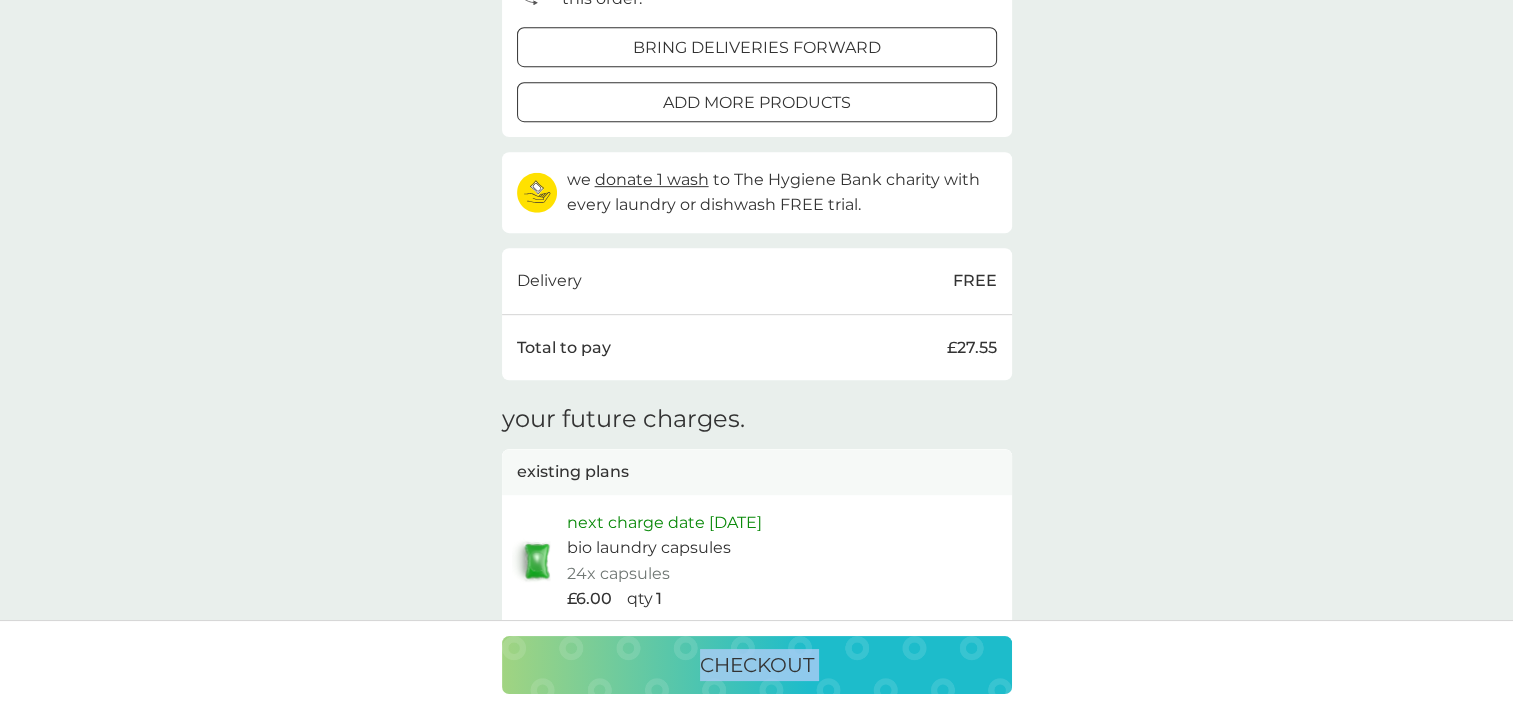click on "checkout" at bounding box center [756, 664] 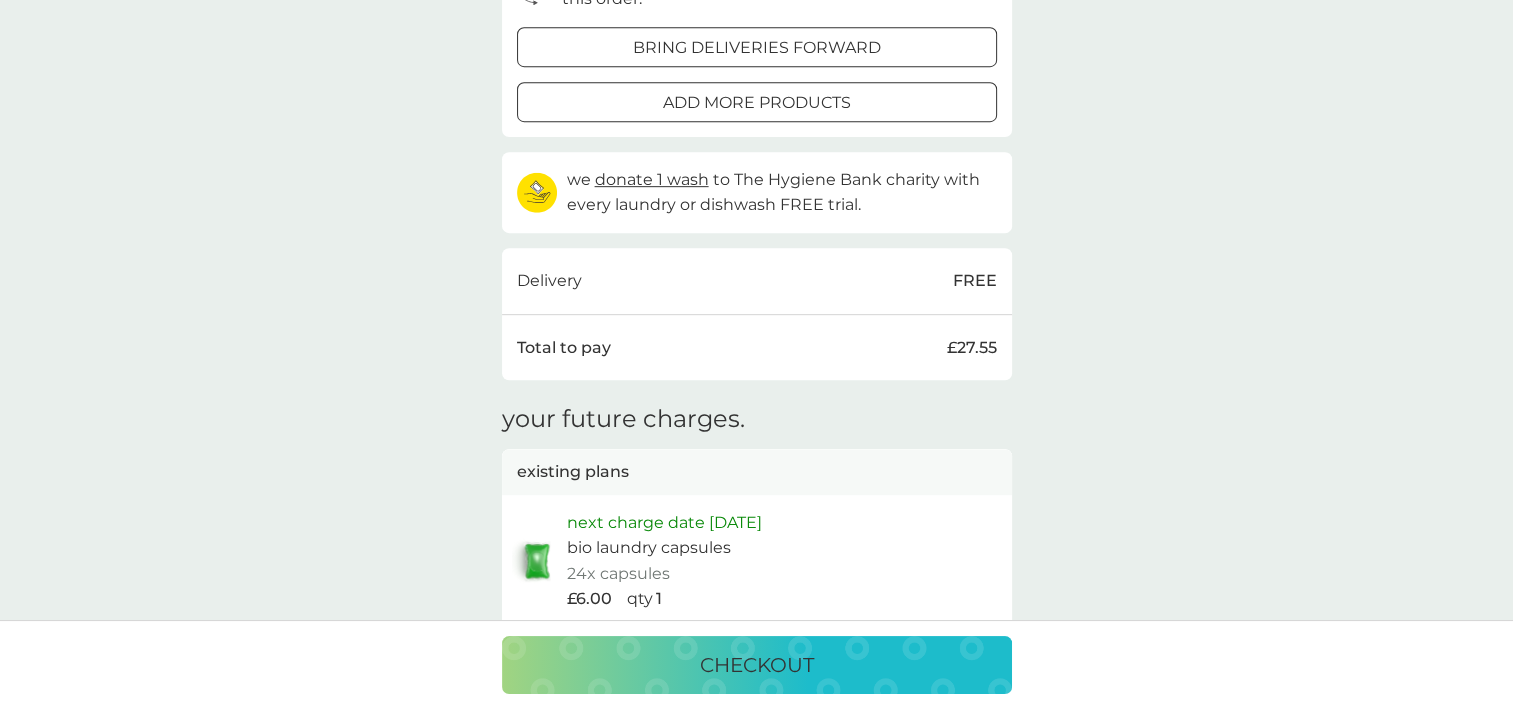 click on "your basket. existing plan products bio laundry capsules 24x capsules £6.00 qty 1 edit stain gel 2x 500ml refill cartons £12.50 qty 1 edit donate a wash £0.30 qty 1 additional products rubber gloves large 2 pairs £5.25 qty 1 edit clear 500ml bottle £0.50 qty 1 edit bio laundry liquid starter pack every 13 weeks @ £12.50 £6.25 £3.00 proceed to checkout Good  news!  Your  order  qualifies  for  our  fastest  FREE   tracked  delivery  service.  You can bring upcoming plan deliveries forward into this order. bring deliveries forward add more products we   donate 1 wash   to The Hygiene Bank charity with every laundry or dishwash FREE trial. Delivery FREE Total to pay £27.55 your future charges. existing plans next charge date 20th Sep 2025 bio laundry capsules 24x capsules   £6.00 qty 1 next charge date 26th Apr 2026 stain gel 2x 500ml refill cartons   £12.50 qty 1 new plans next charge date 27th Jul 2025 bio laundry liquid 2x 500ml carton refills   £12.50 qty 1 repeats every 13 weeks edit checkout" at bounding box center [756, 13] 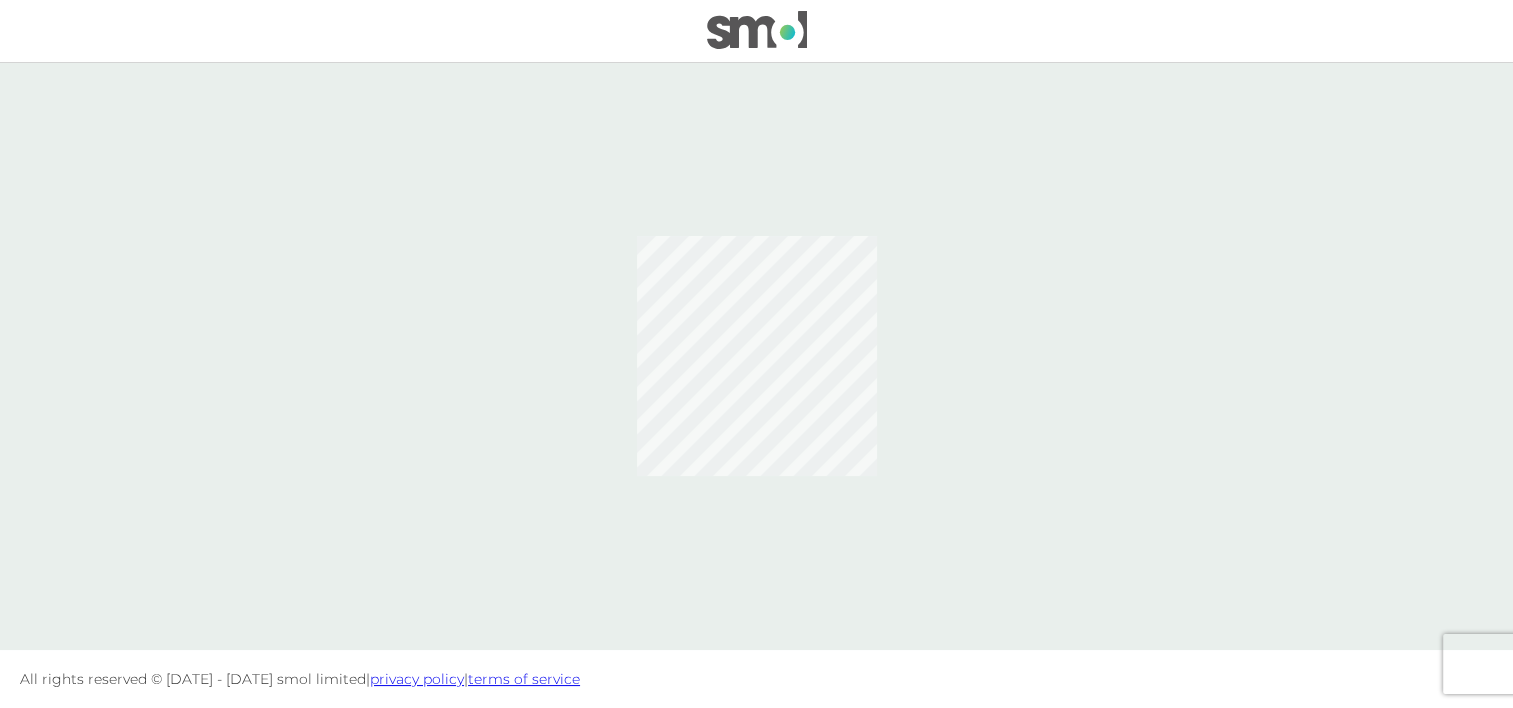 scroll, scrollTop: 0, scrollLeft: 0, axis: both 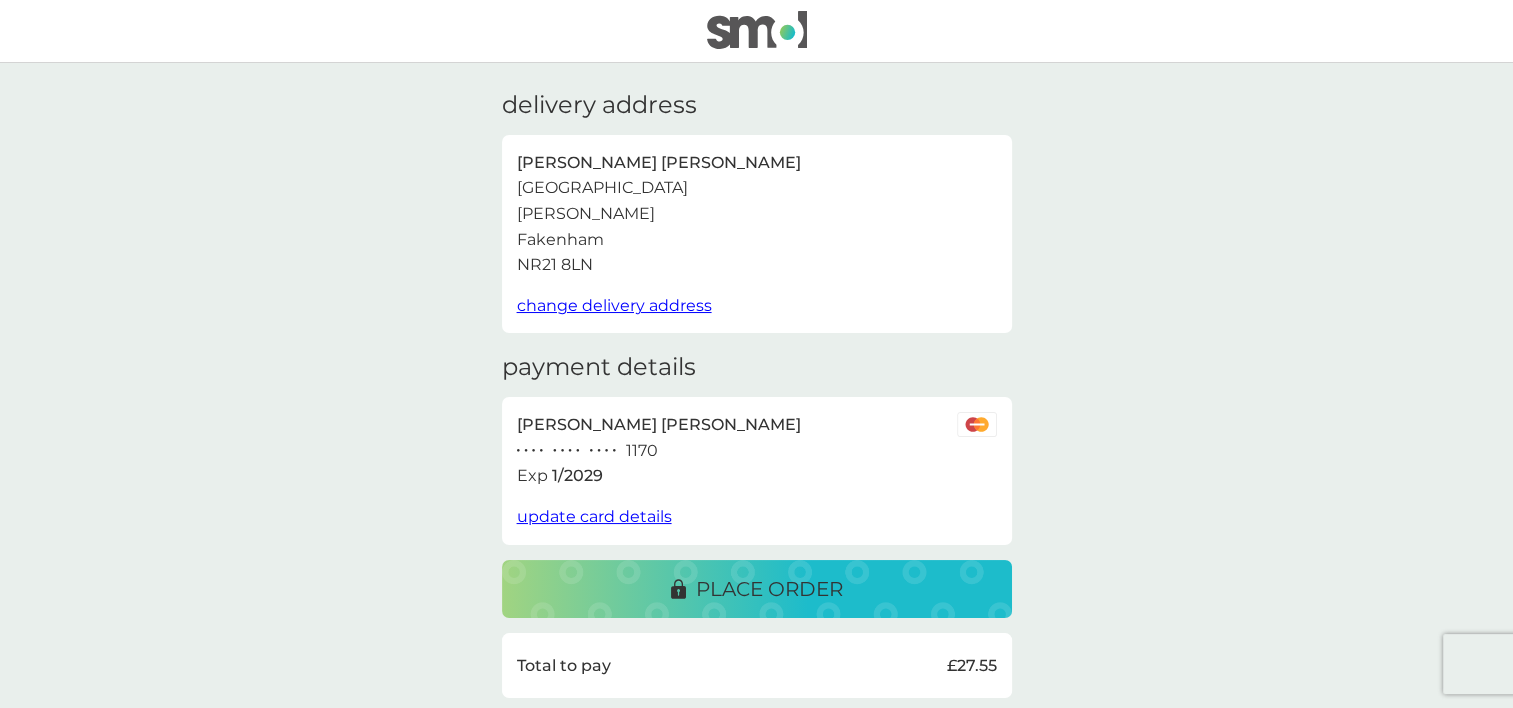 click on "place order" at bounding box center (769, 589) 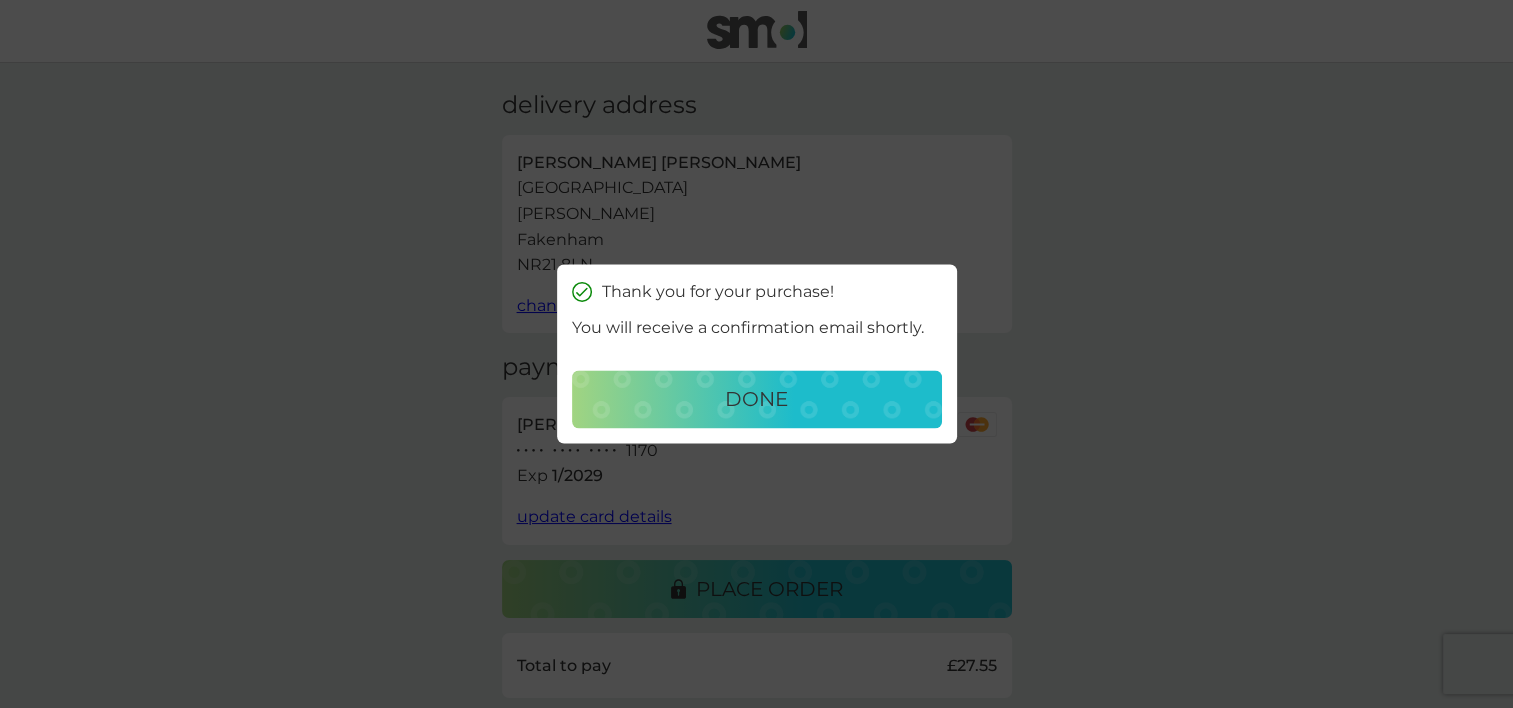 click on "done" at bounding box center (756, 400) 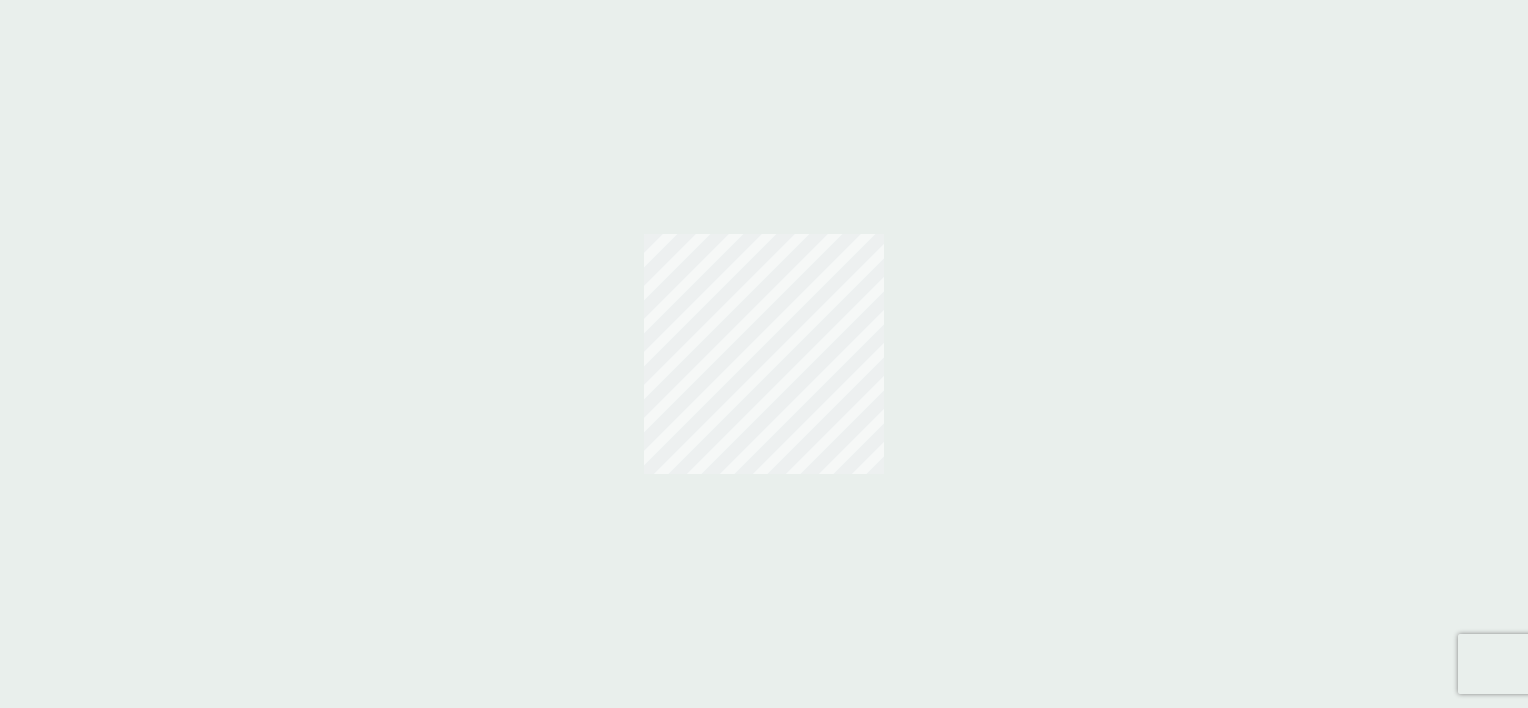 scroll, scrollTop: 0, scrollLeft: 0, axis: both 